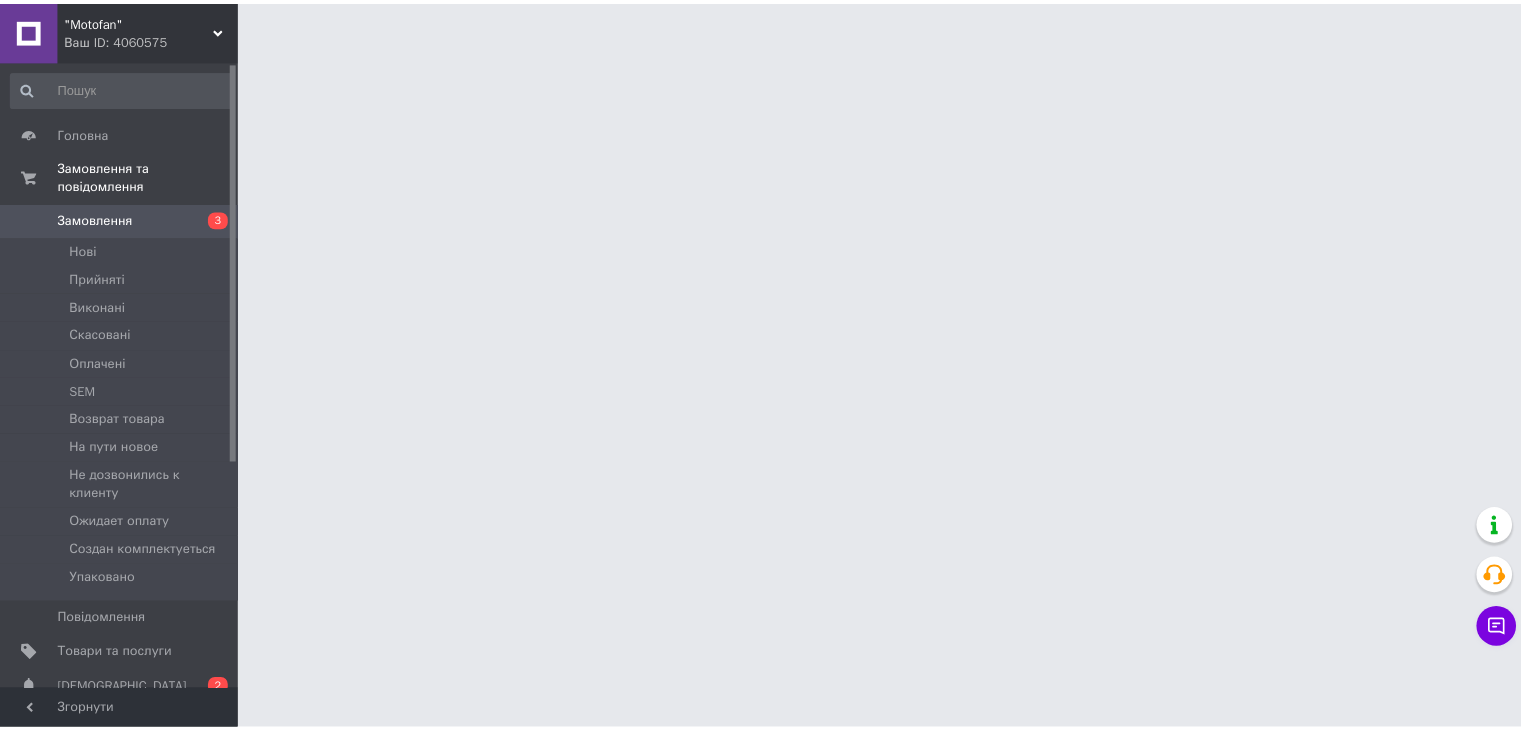 scroll, scrollTop: 0, scrollLeft: 0, axis: both 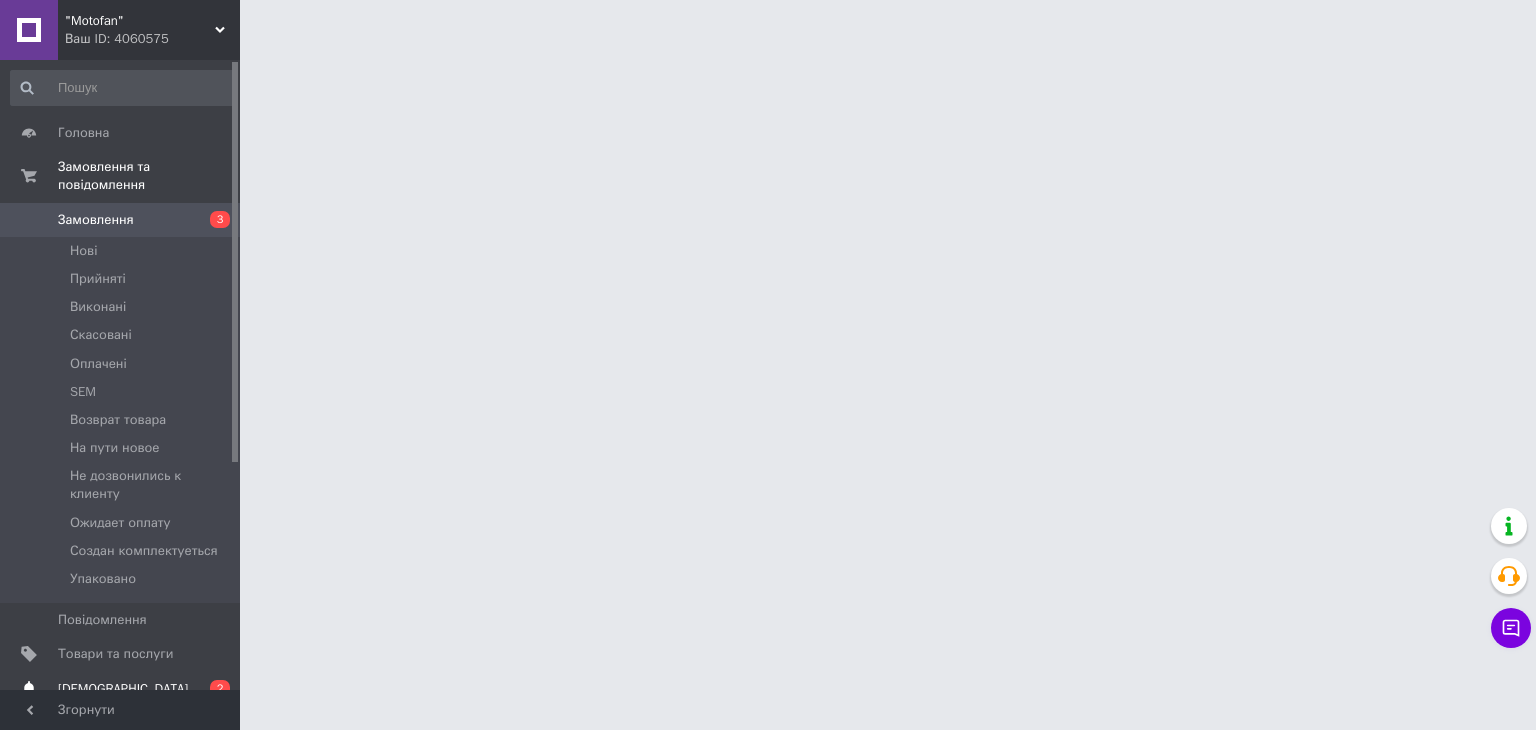 click on "[DEMOGRAPHIC_DATA]" at bounding box center (121, 689) 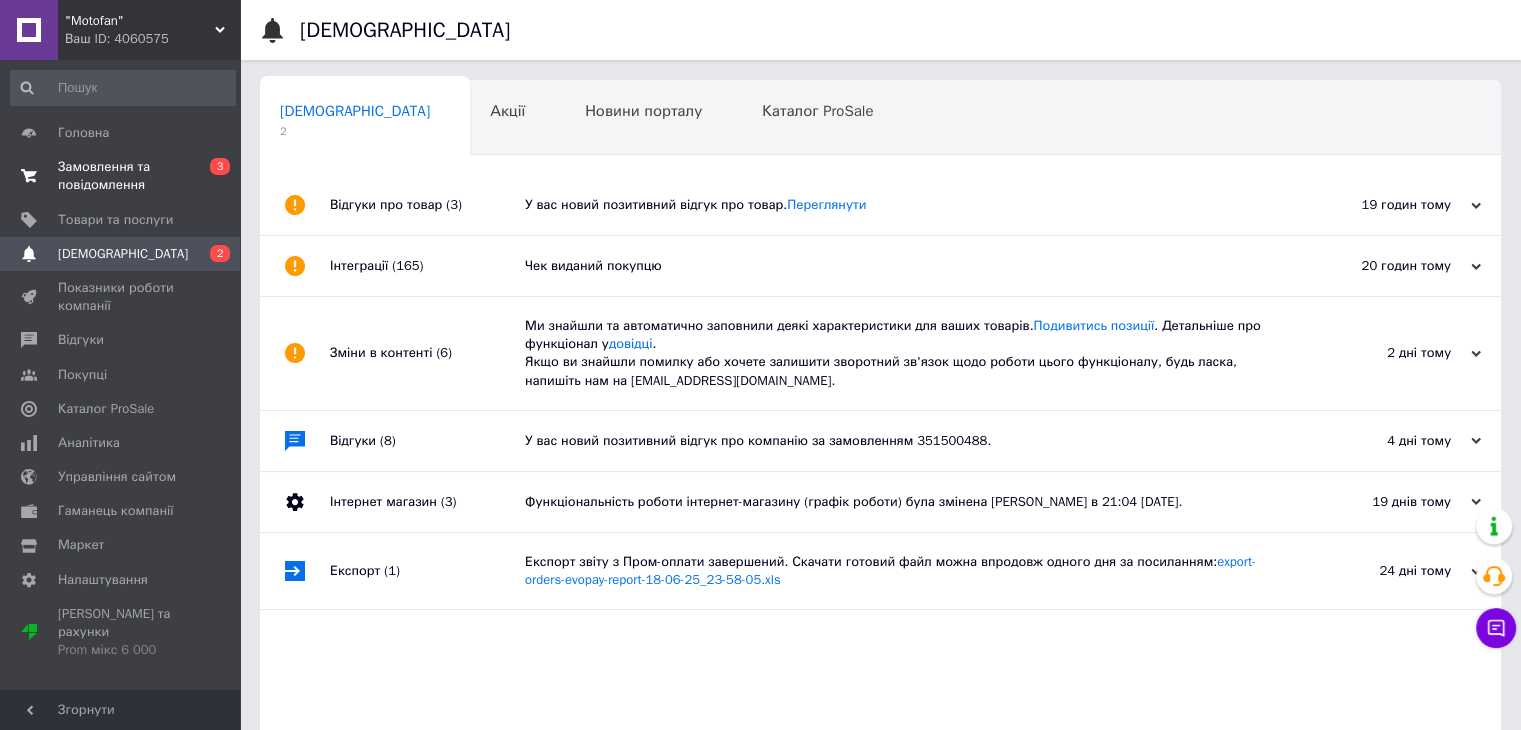 click on "Замовлення та повідомлення" at bounding box center (121, 176) 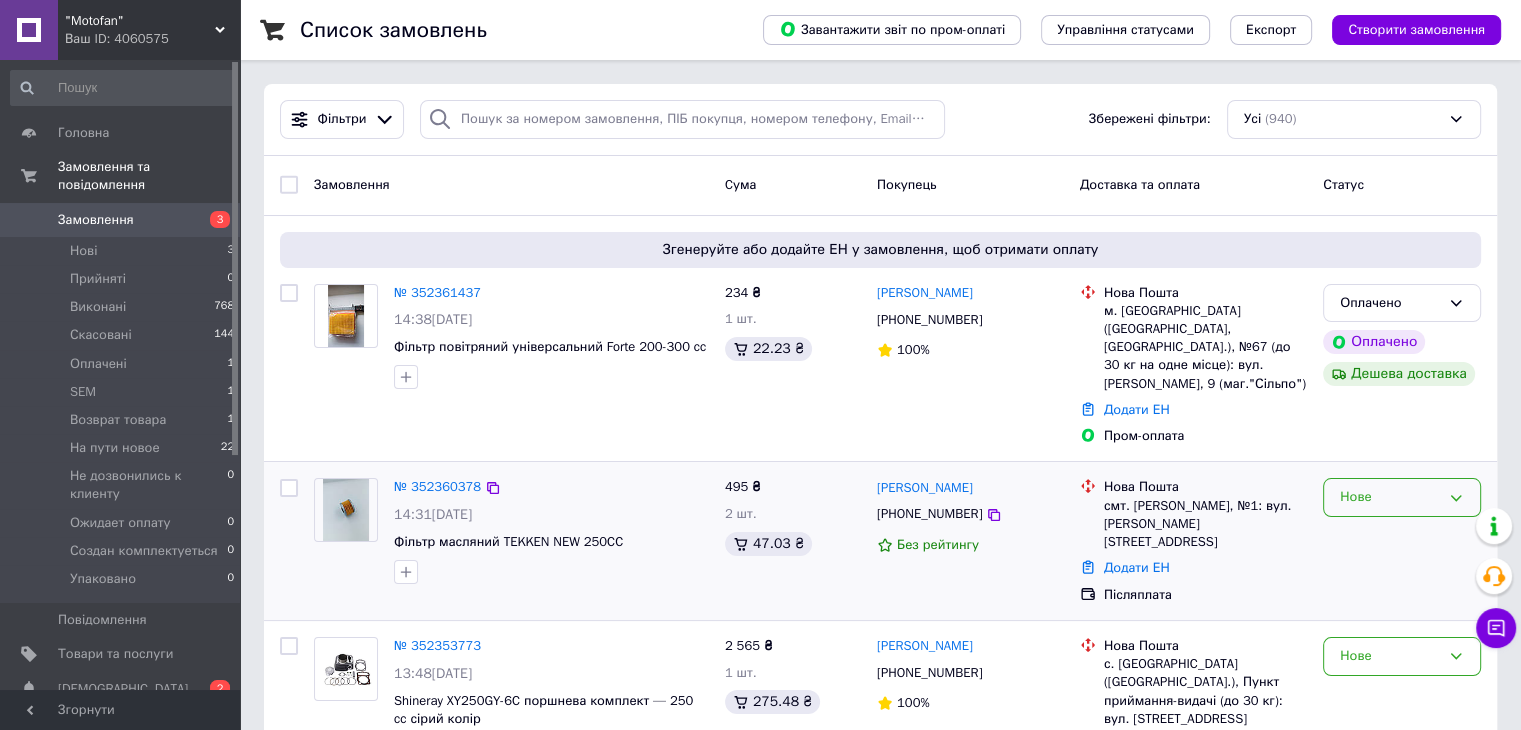 click on "Нове" at bounding box center [1390, 497] 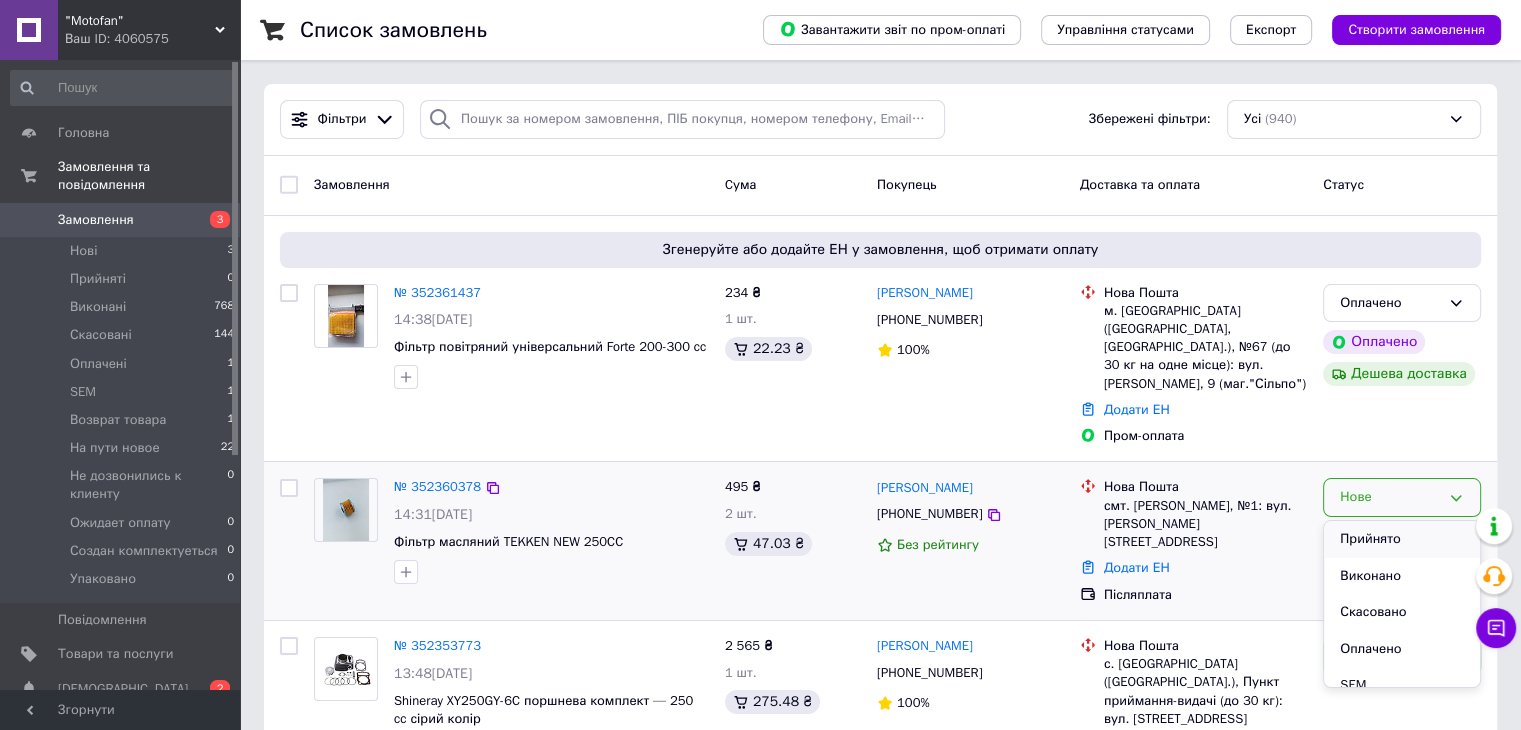 click on "Прийнято" at bounding box center (1402, 539) 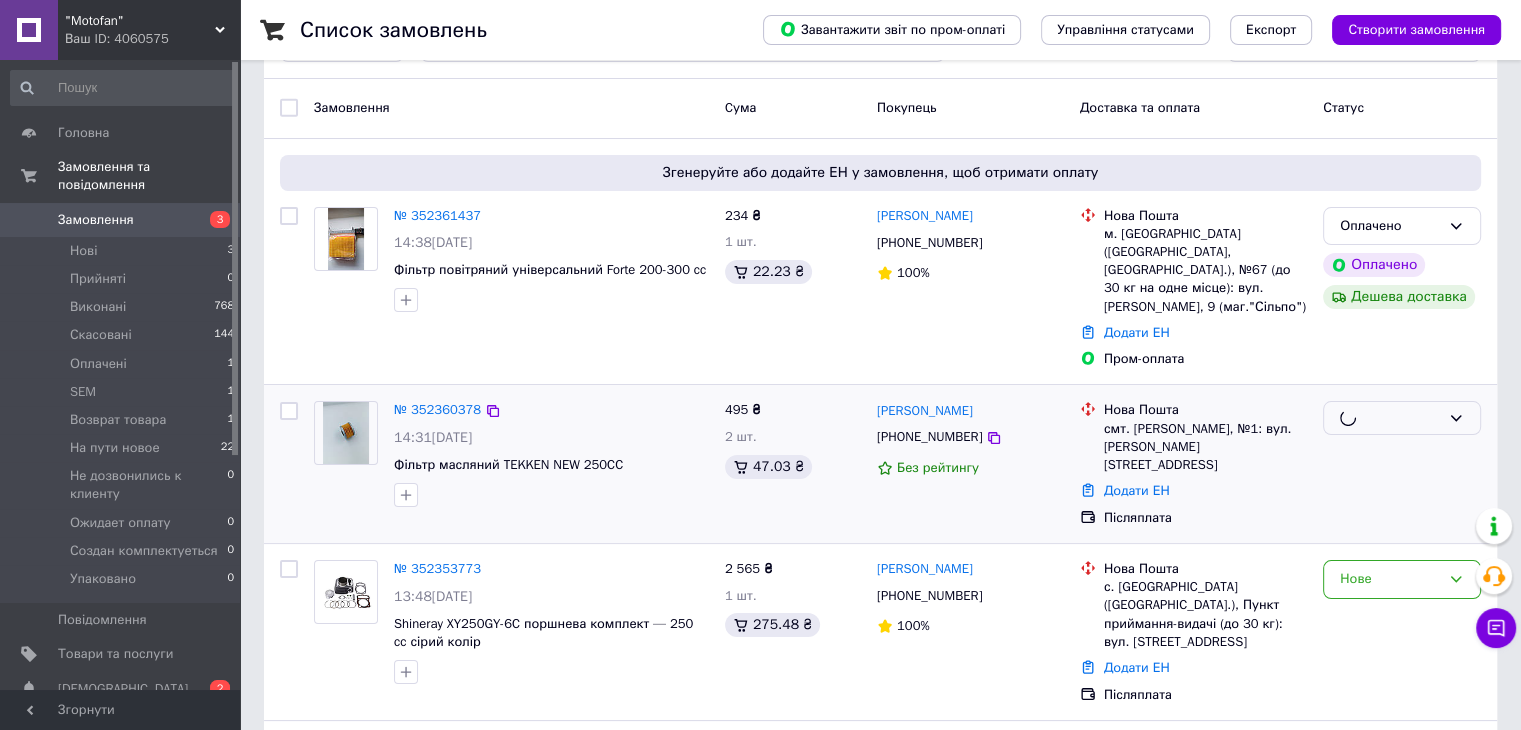 scroll, scrollTop: 100, scrollLeft: 0, axis: vertical 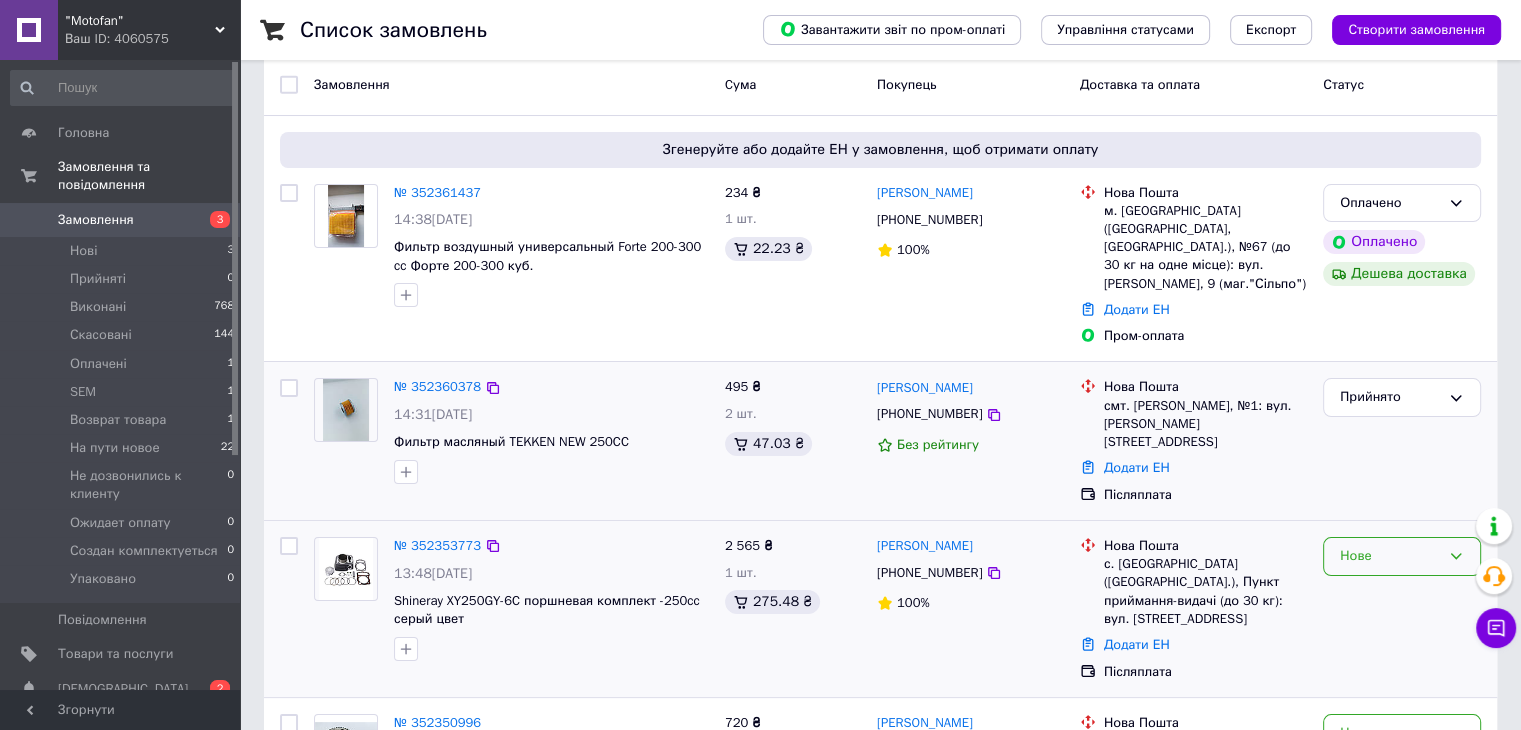 click on "Нове" at bounding box center (1390, 556) 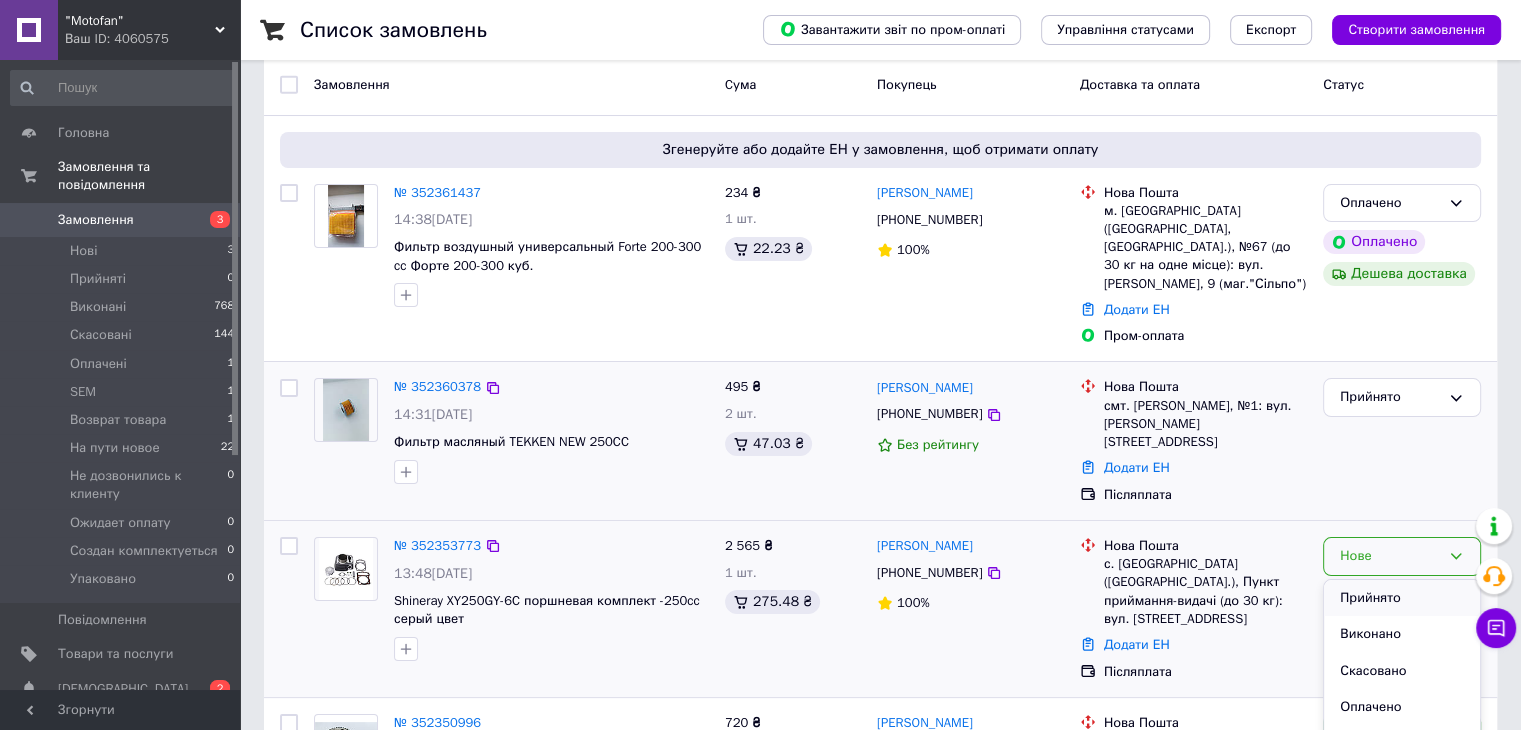 click on "Прийнято" at bounding box center [1402, 598] 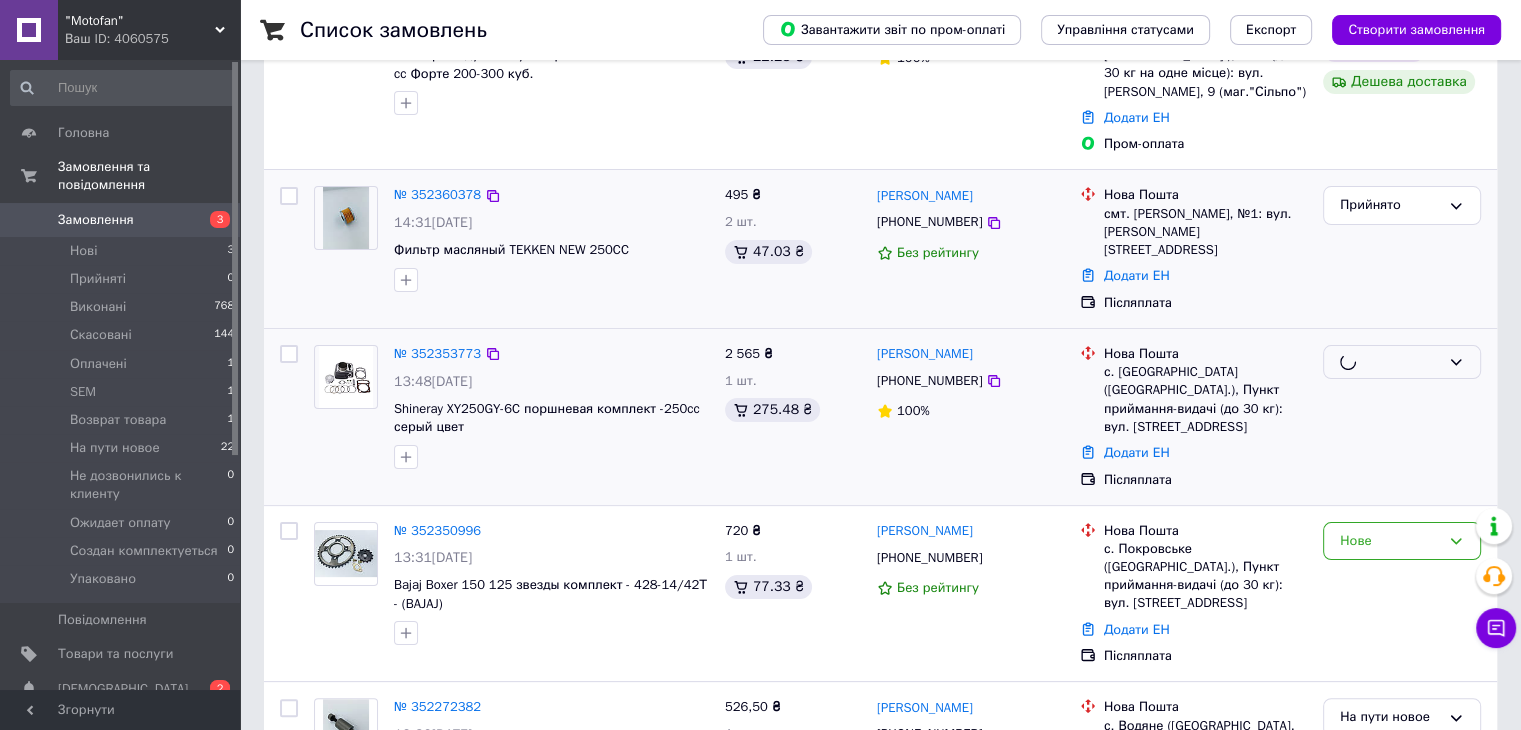 scroll, scrollTop: 300, scrollLeft: 0, axis: vertical 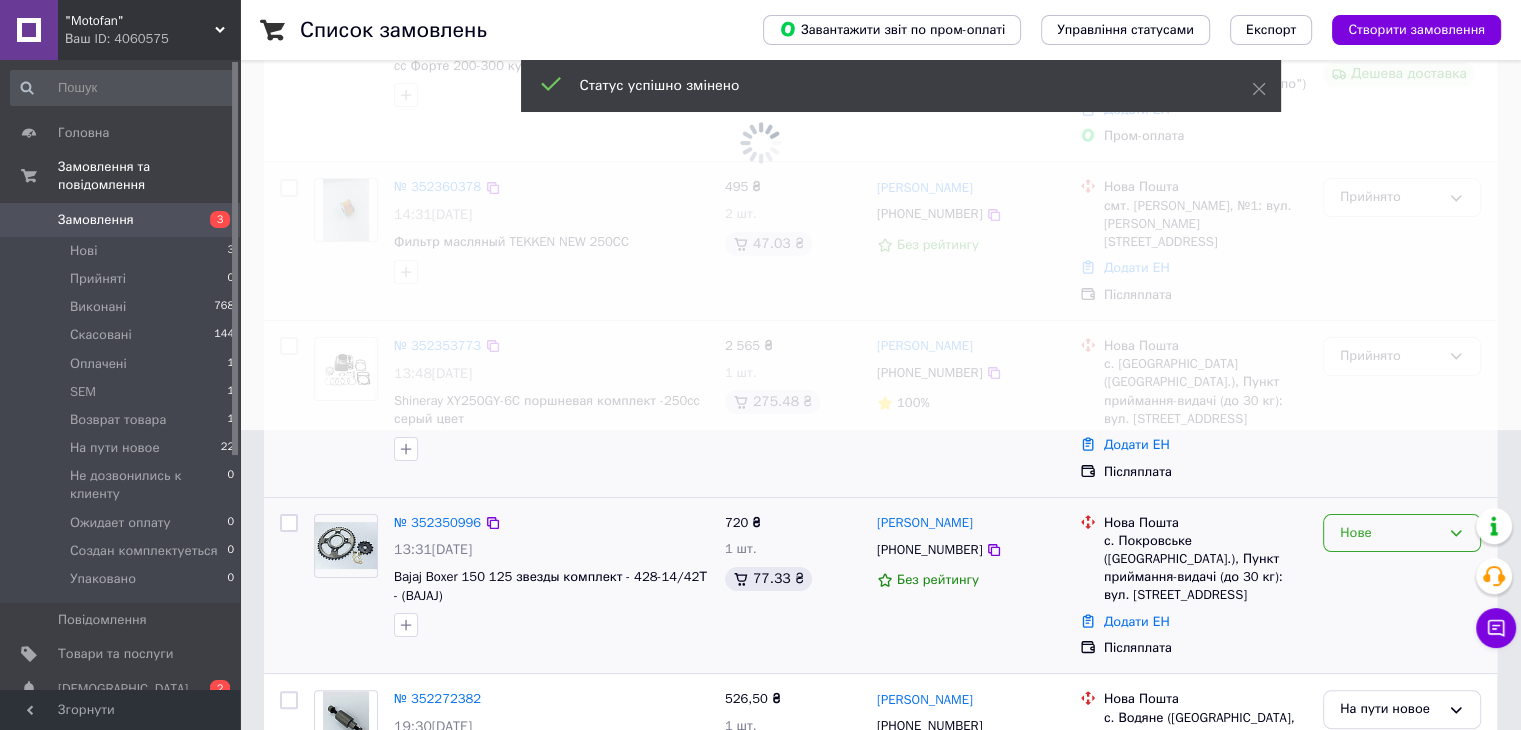 click on "Нове" at bounding box center (1390, 533) 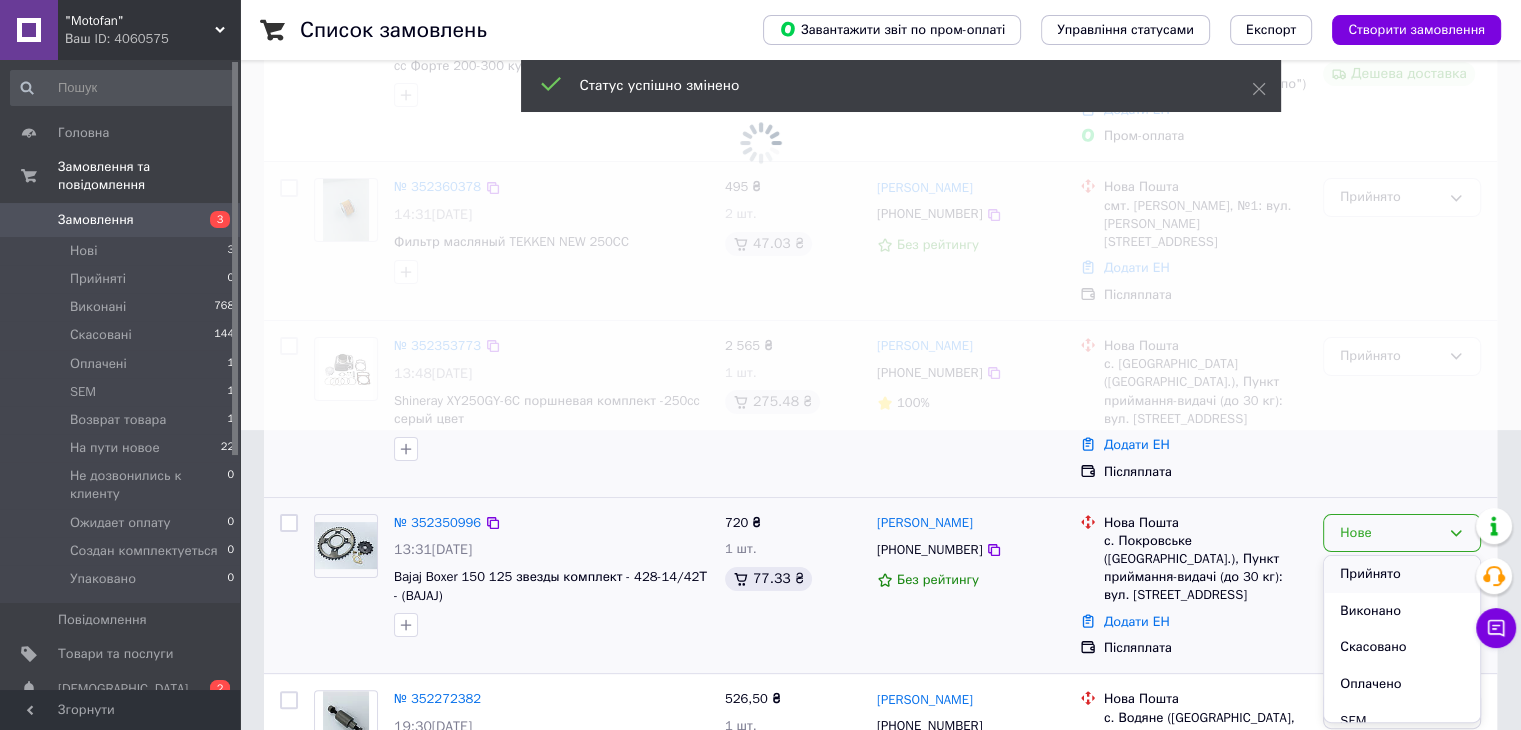 click on "Прийнято" at bounding box center [1402, 574] 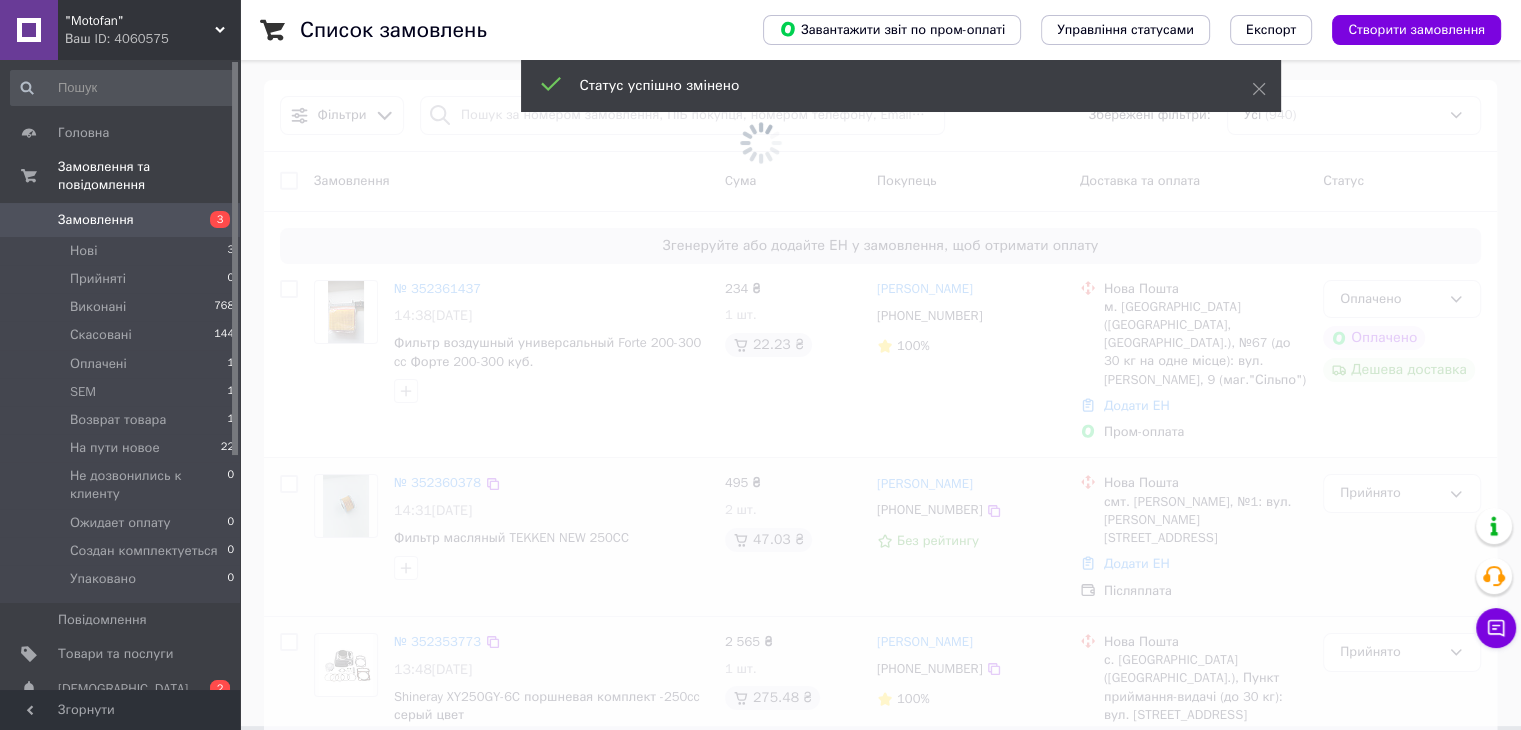 scroll, scrollTop: 0, scrollLeft: 0, axis: both 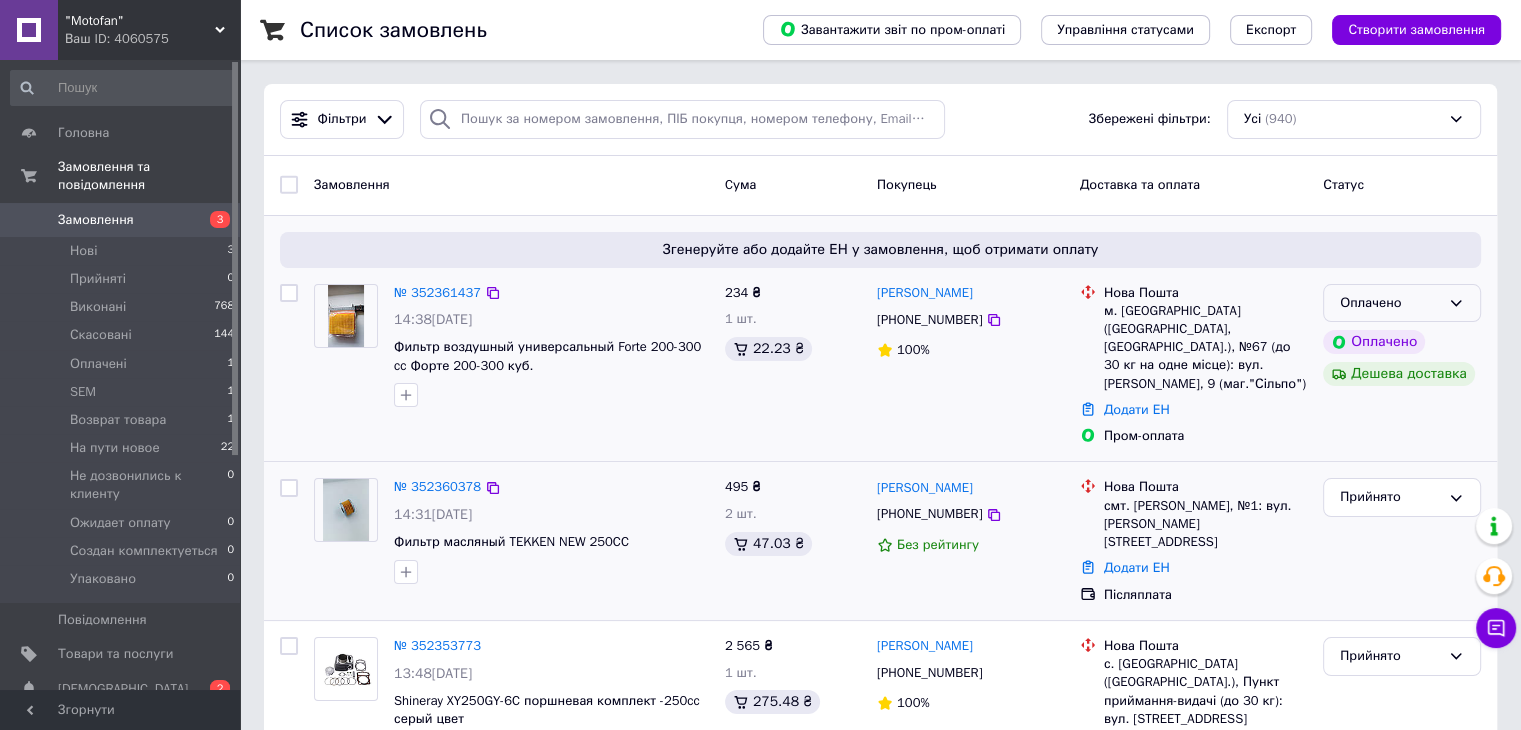 click on "Оплачено" at bounding box center (1390, 303) 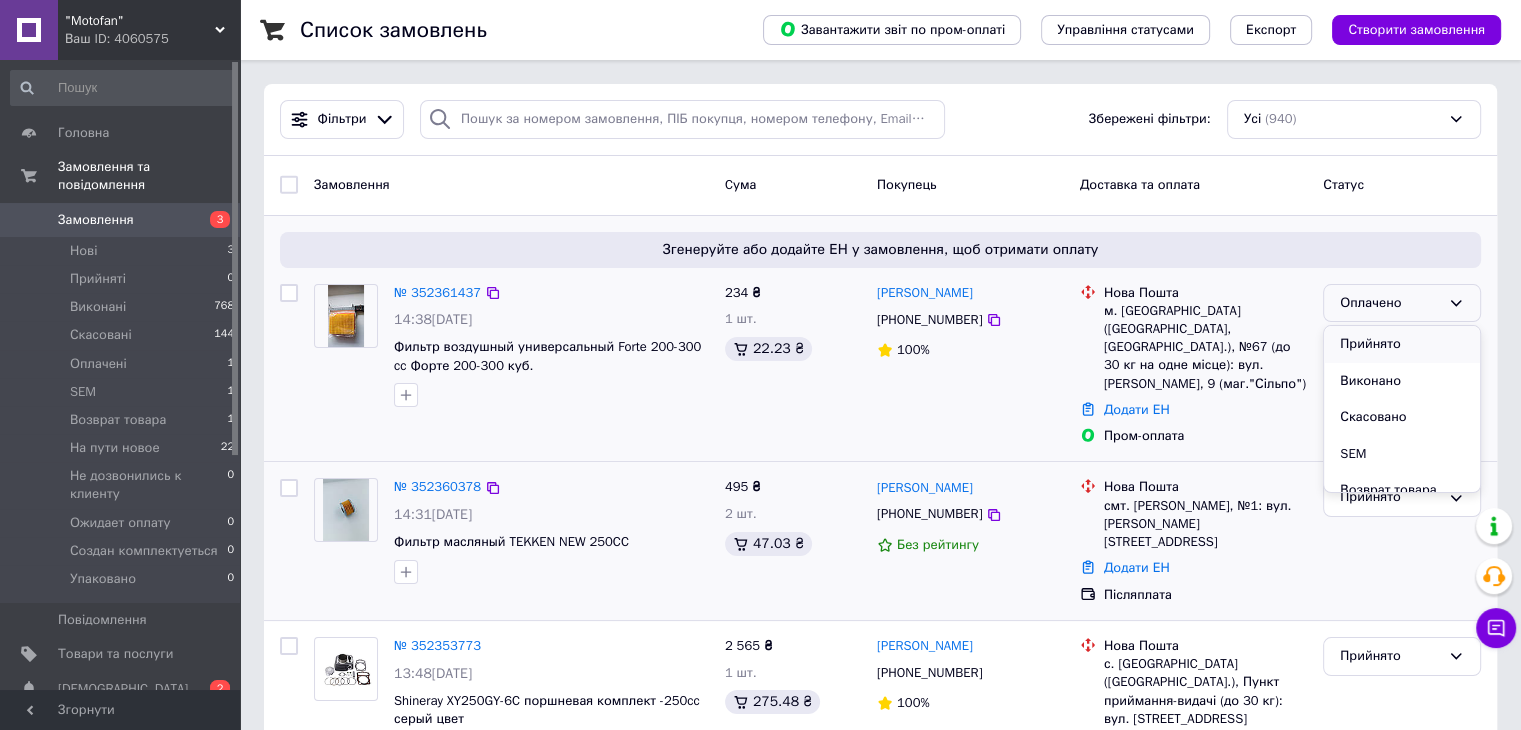 click on "Прийнято" at bounding box center [1402, 344] 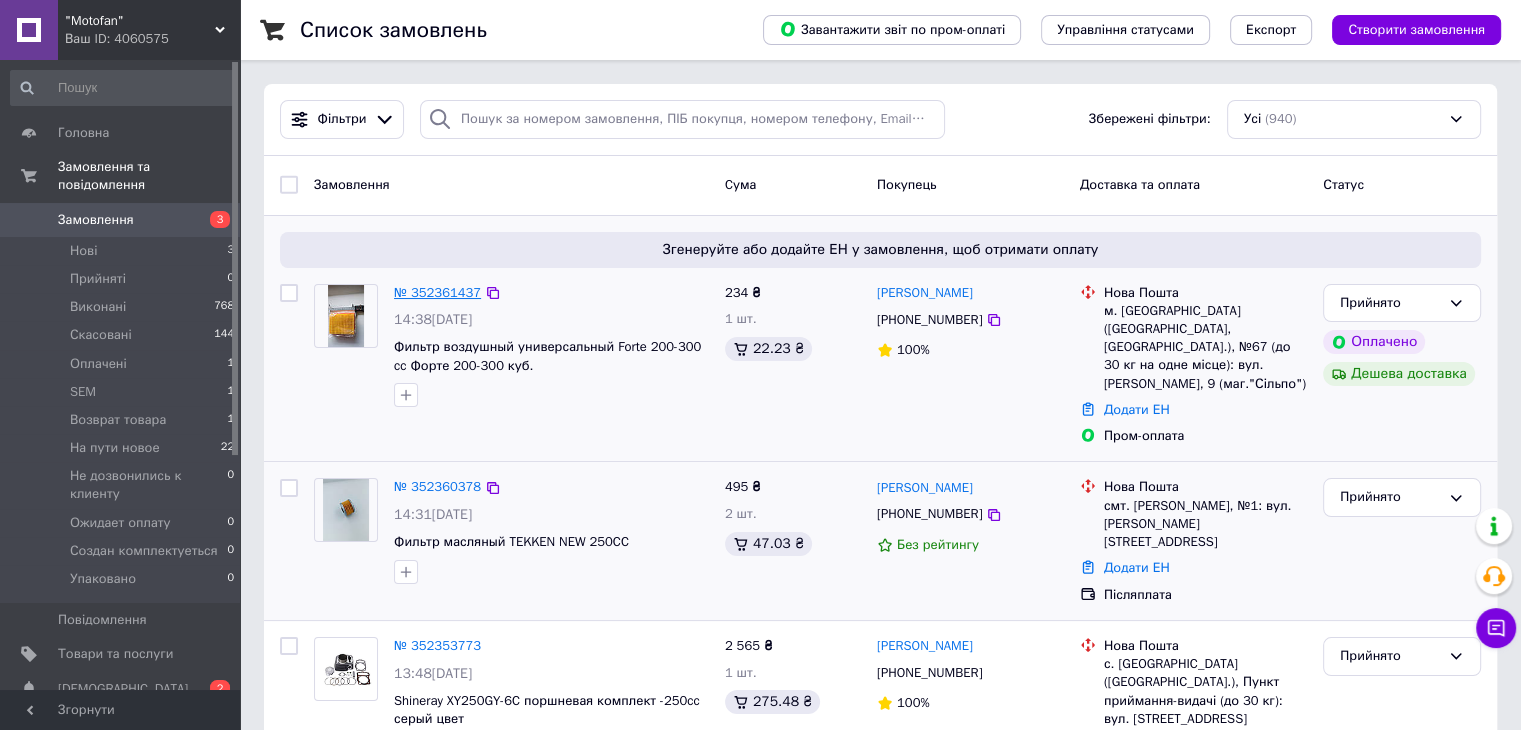 click on "№ 352361437" at bounding box center [437, 292] 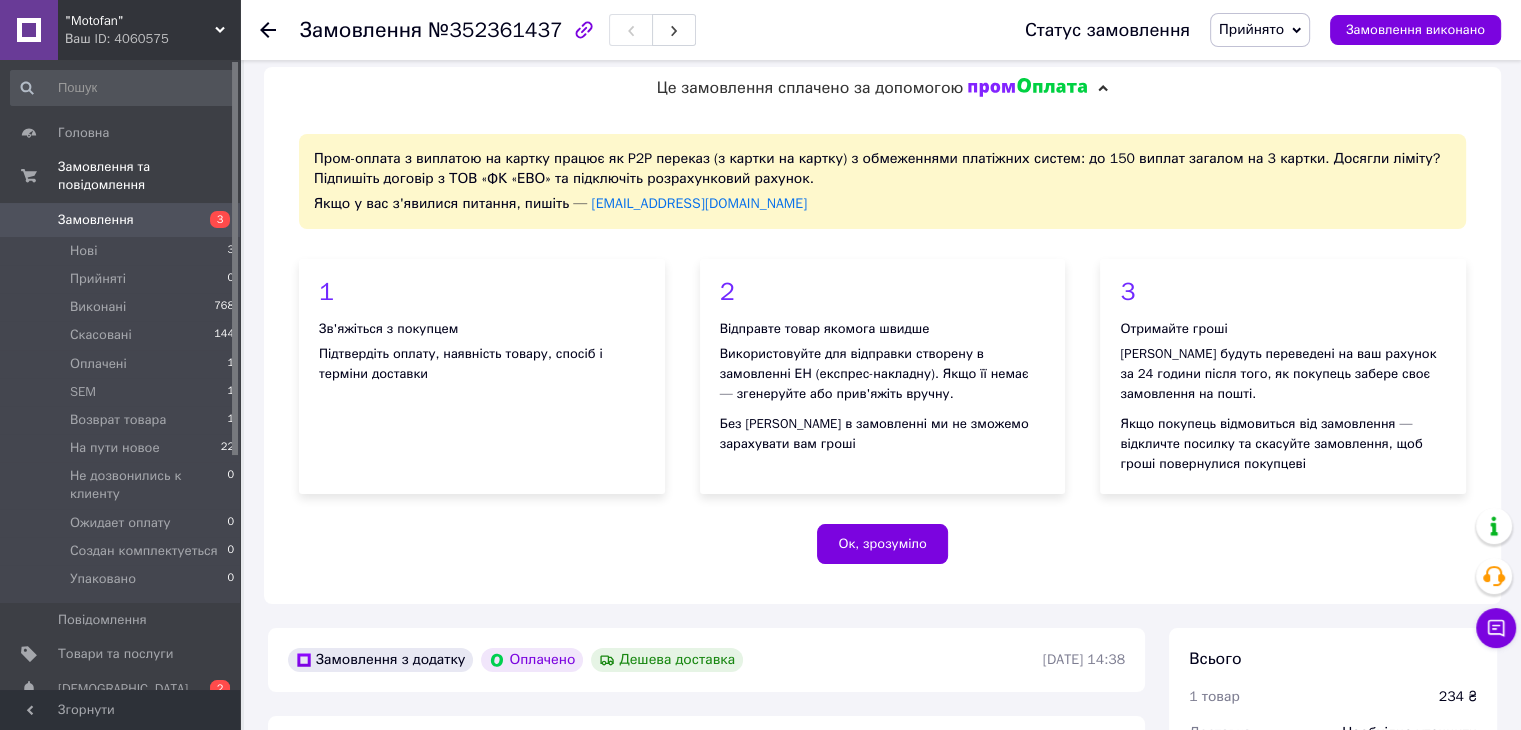 scroll, scrollTop: 0, scrollLeft: 0, axis: both 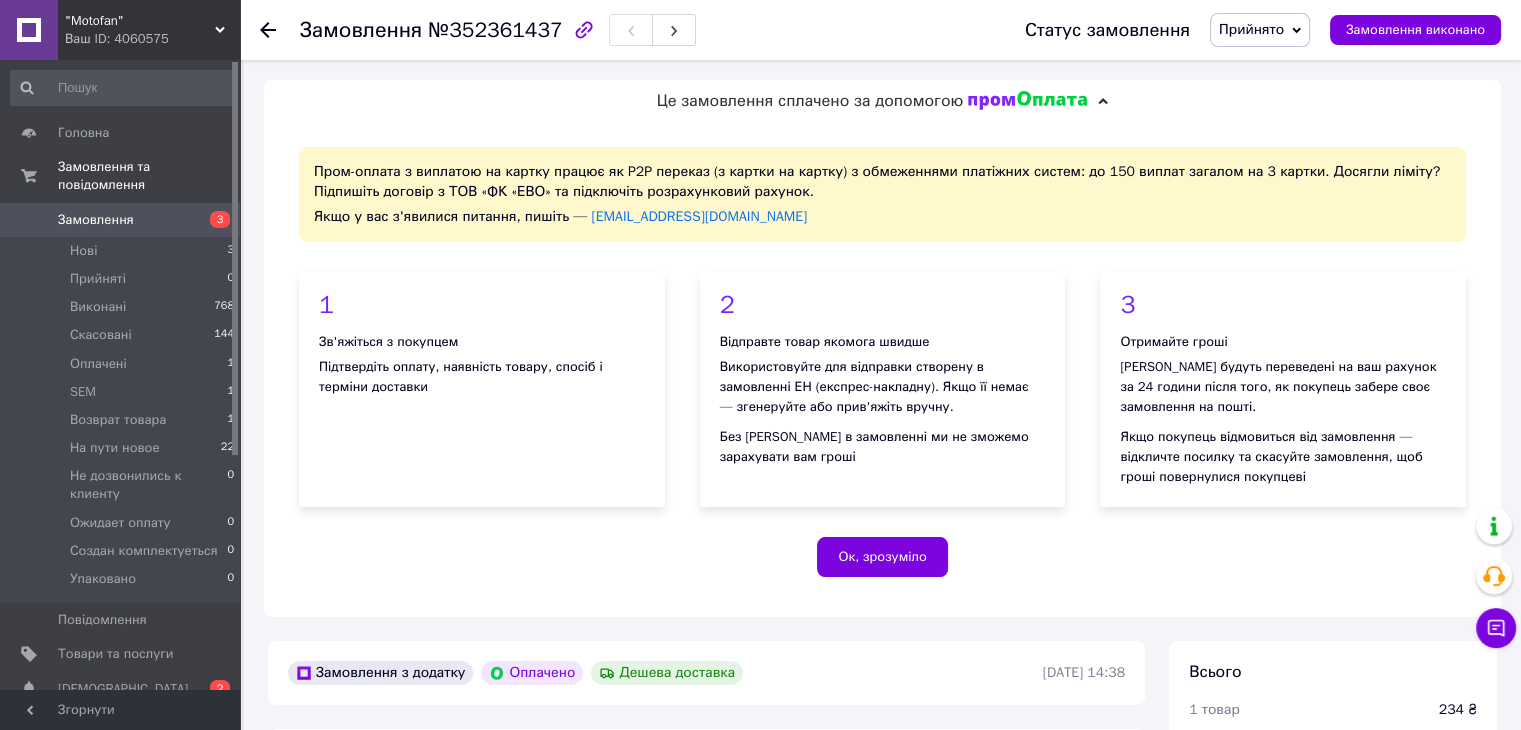 click on "Прийнято" at bounding box center [1251, 29] 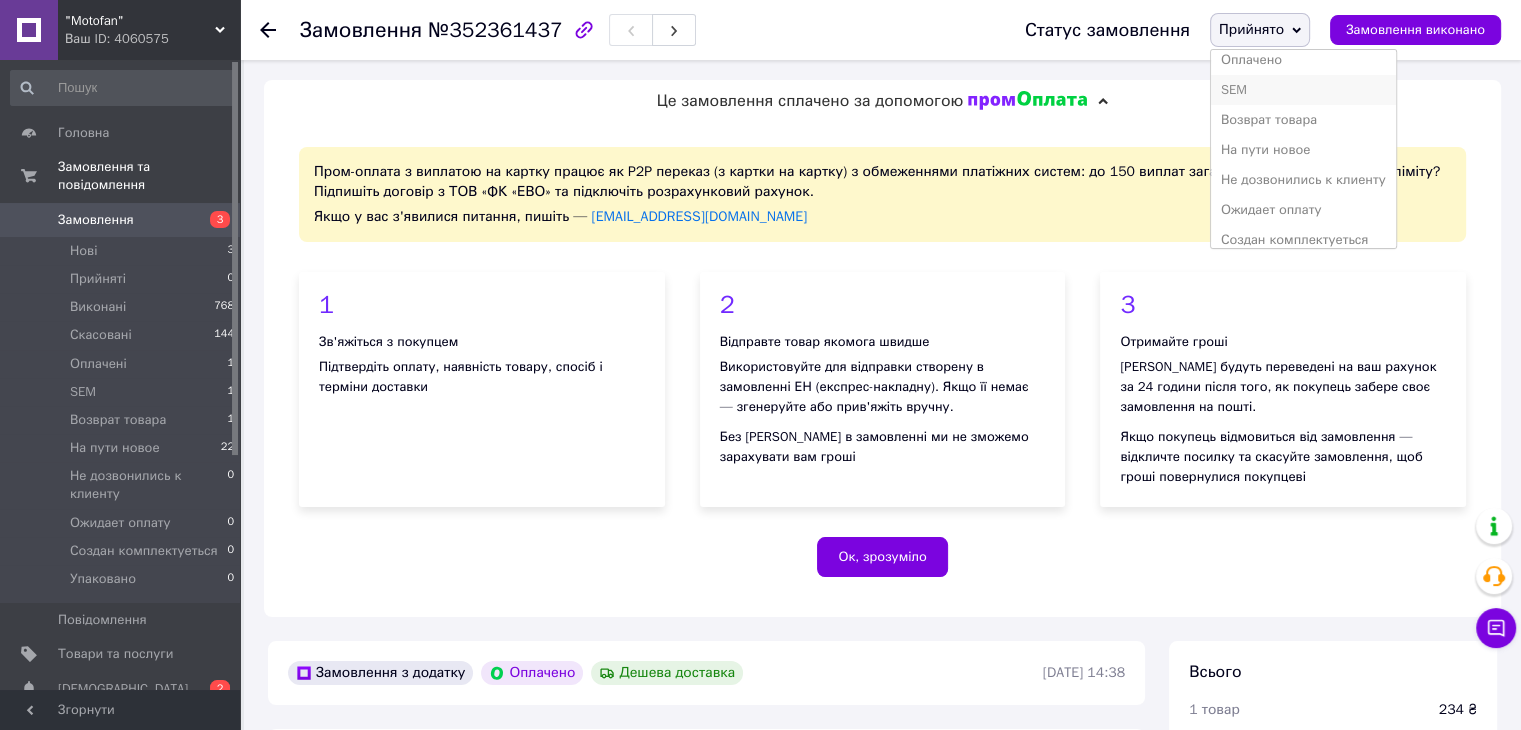 scroll, scrollTop: 100, scrollLeft: 0, axis: vertical 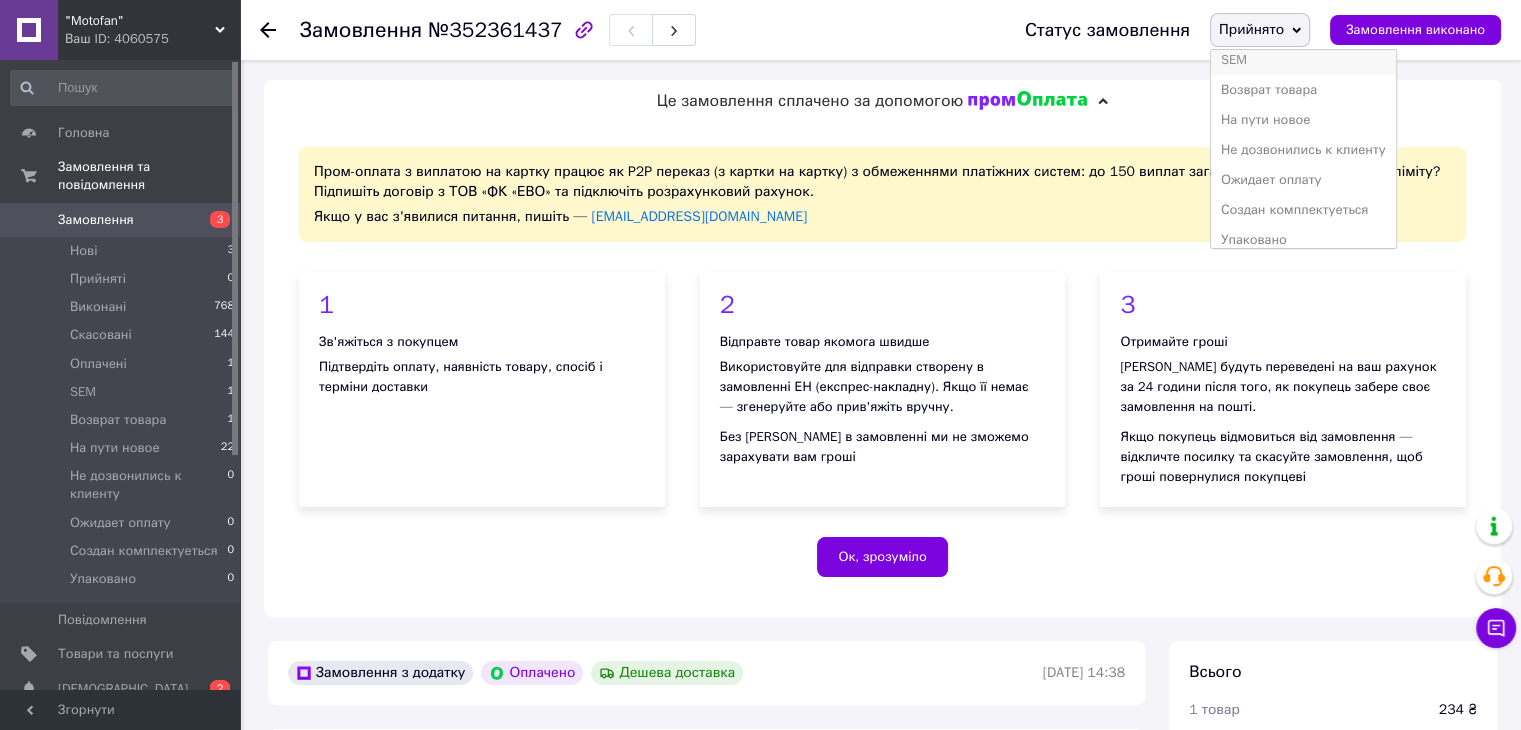 click on "SEM" at bounding box center (1303, 60) 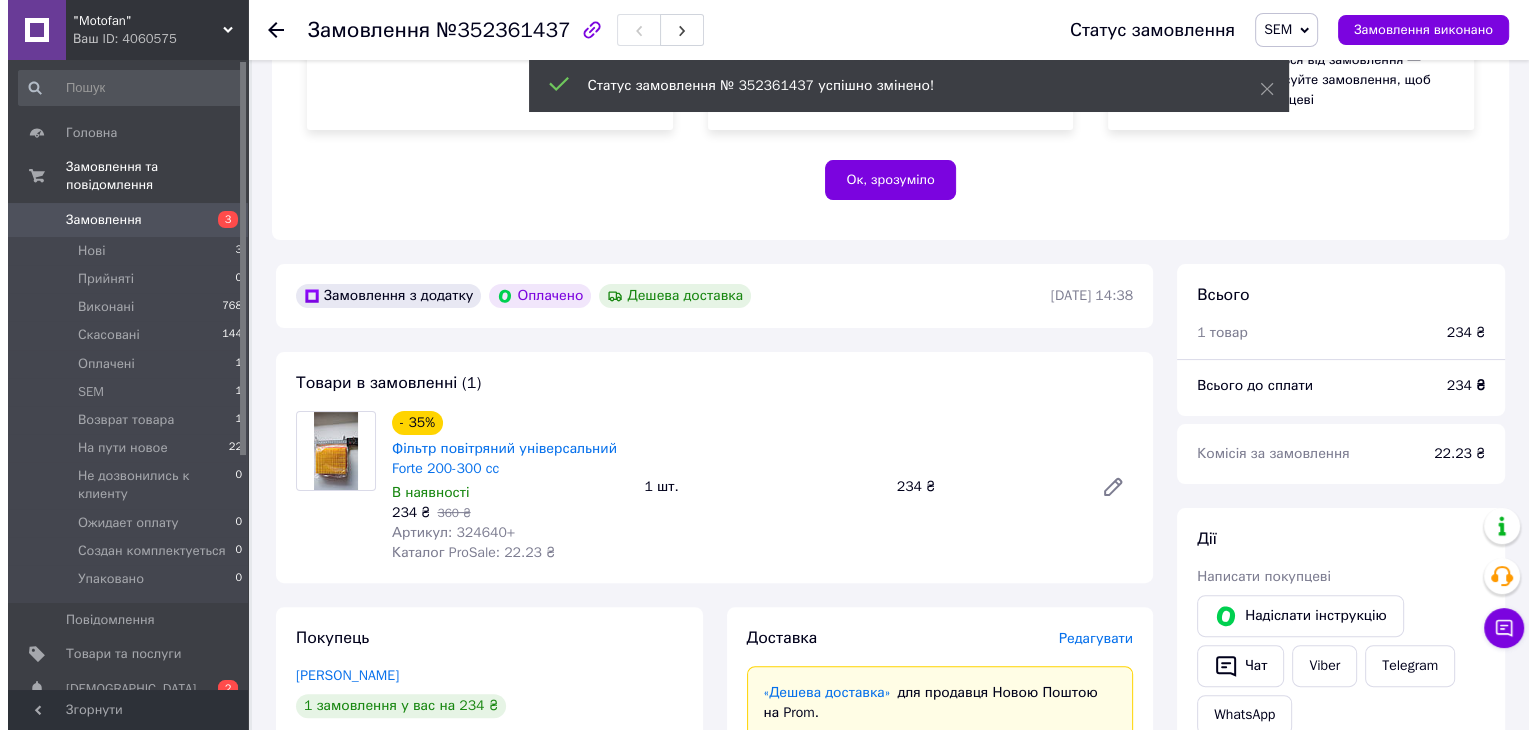 scroll, scrollTop: 500, scrollLeft: 0, axis: vertical 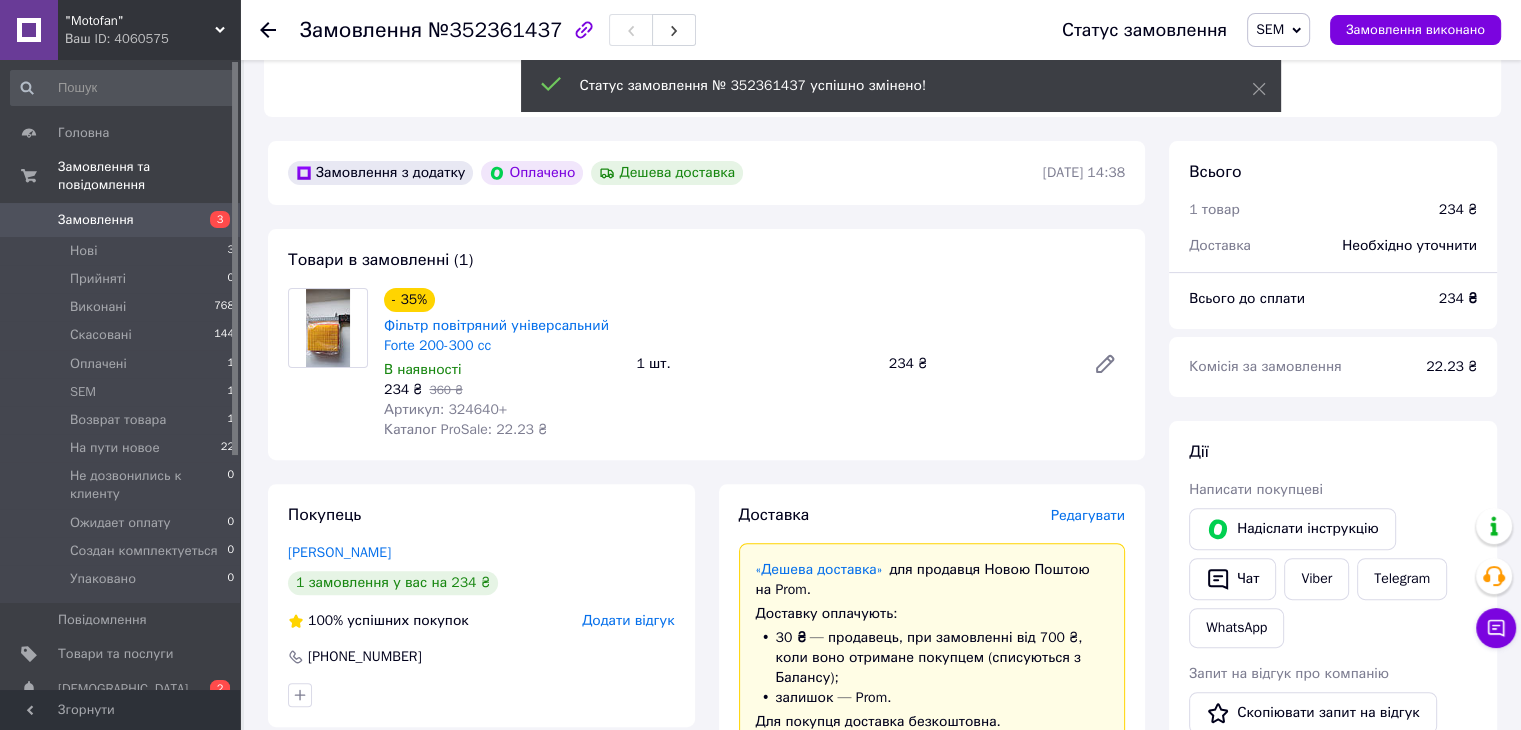 click on "Редагувати" at bounding box center [1088, 515] 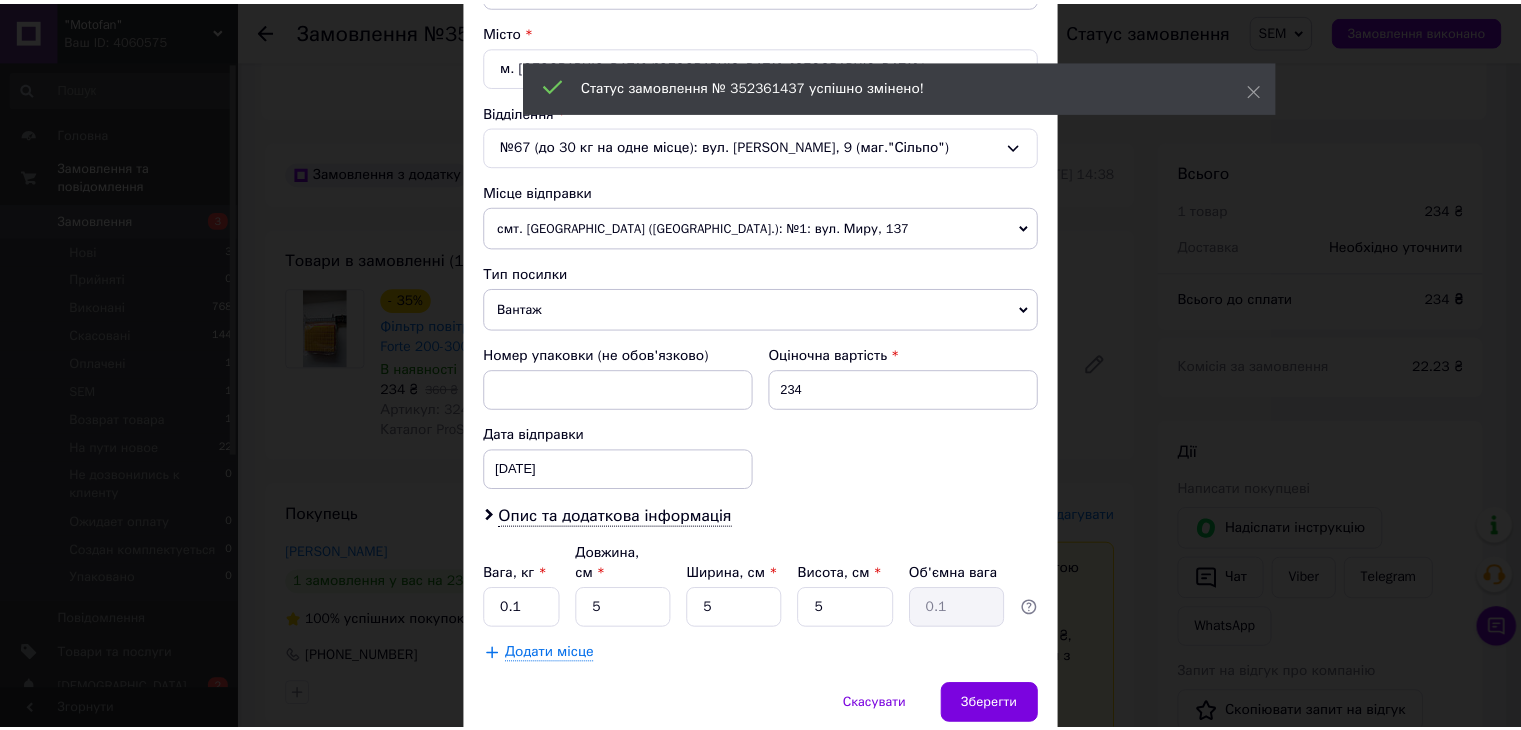 scroll, scrollTop: 592, scrollLeft: 0, axis: vertical 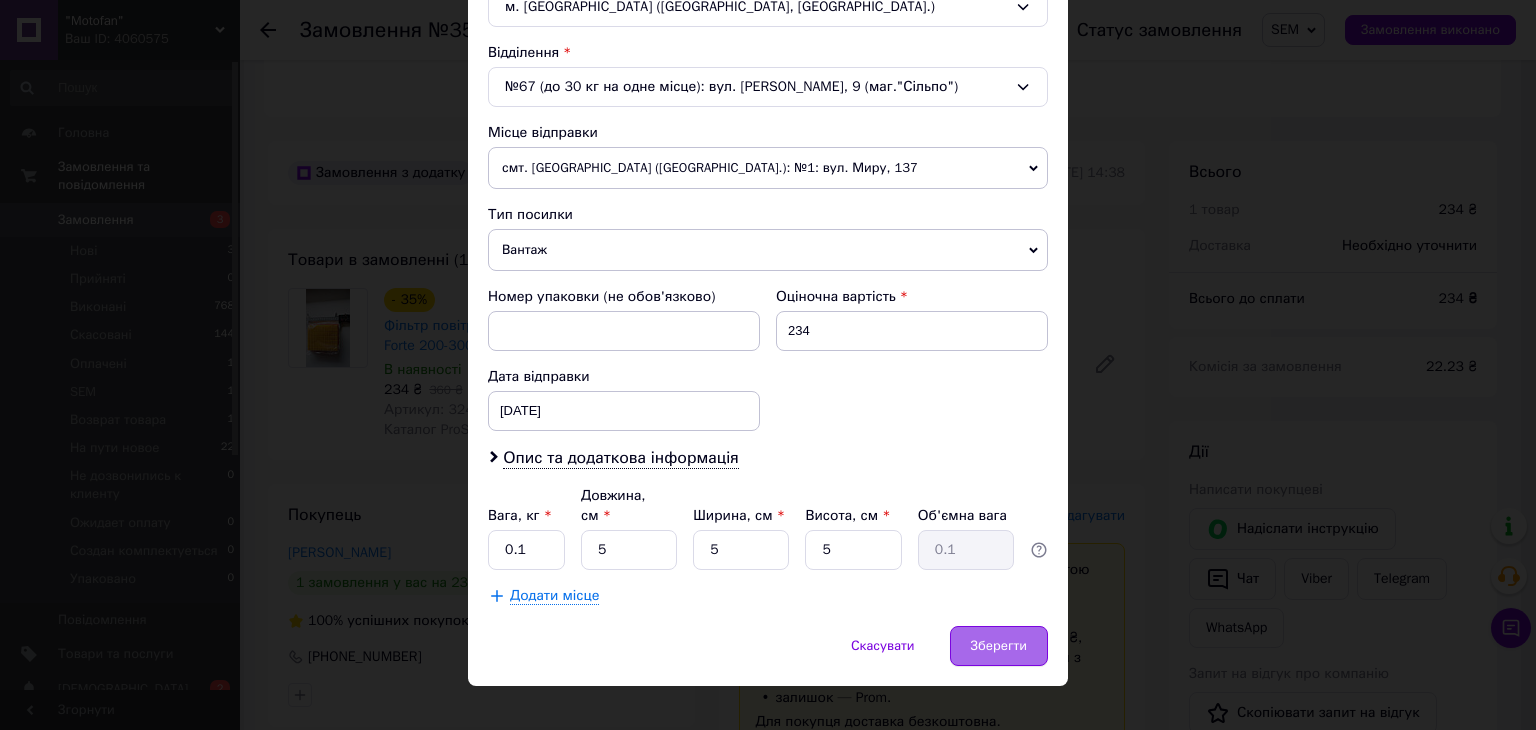 click on "Зберегти" at bounding box center (999, 646) 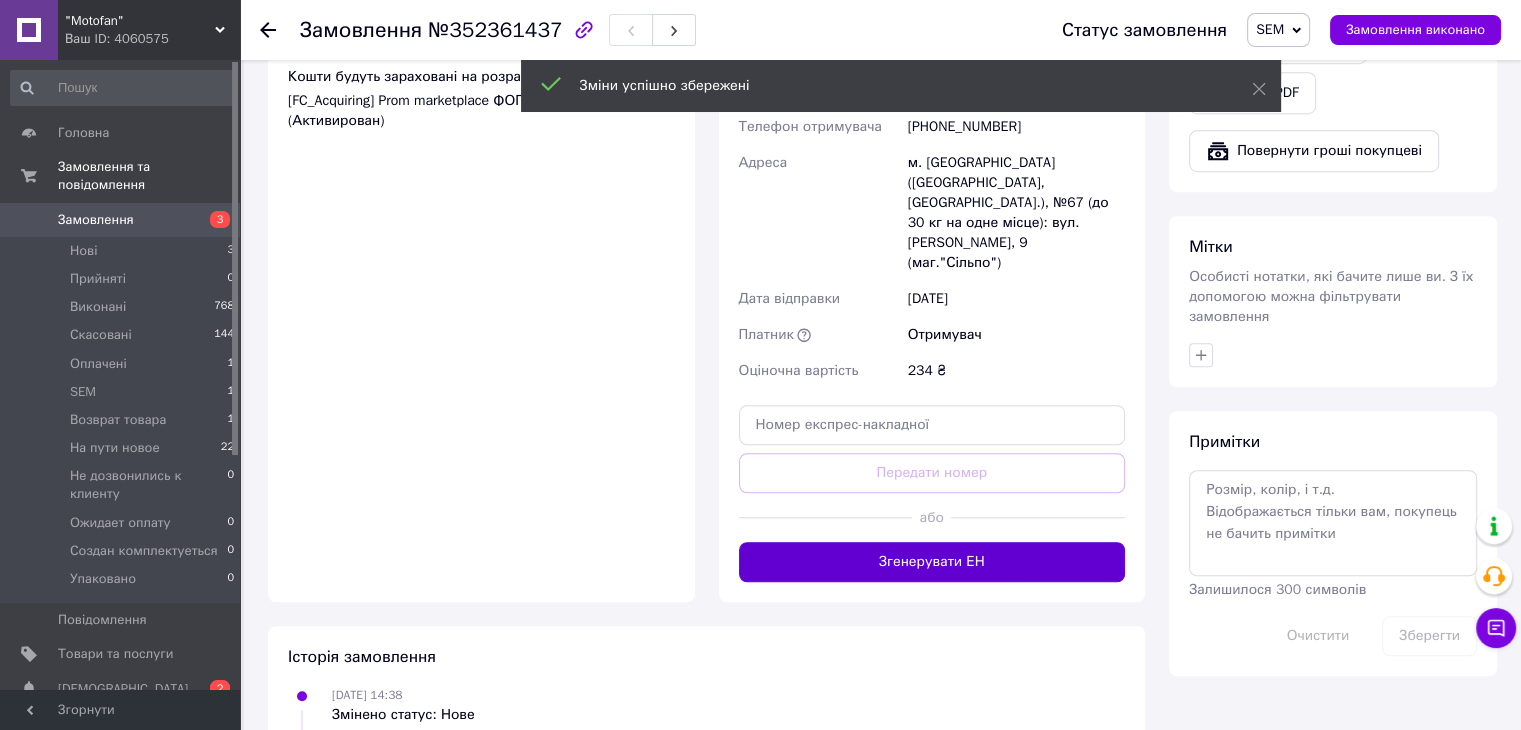 click on "Згенерувати ЕН" at bounding box center [932, 562] 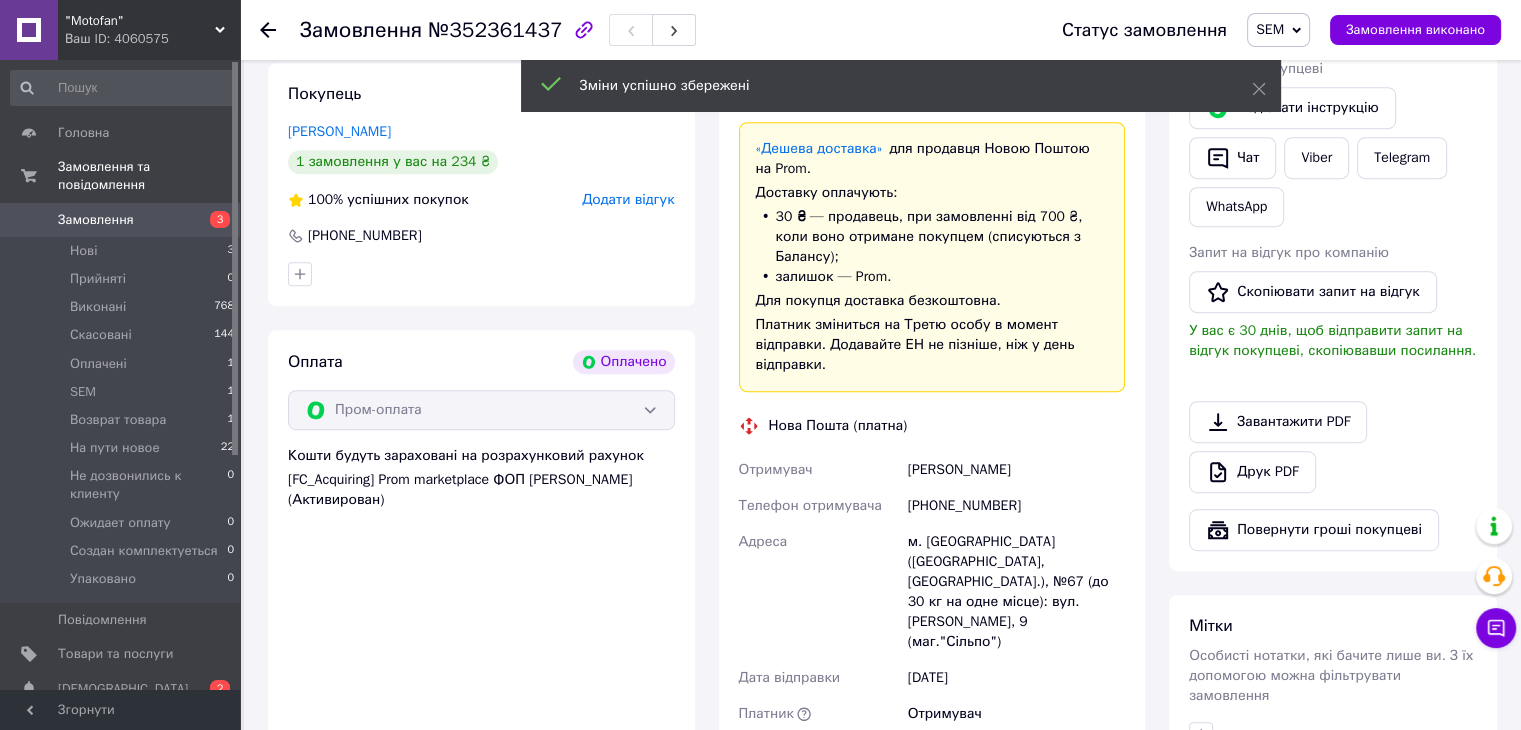 scroll, scrollTop: 800, scrollLeft: 0, axis: vertical 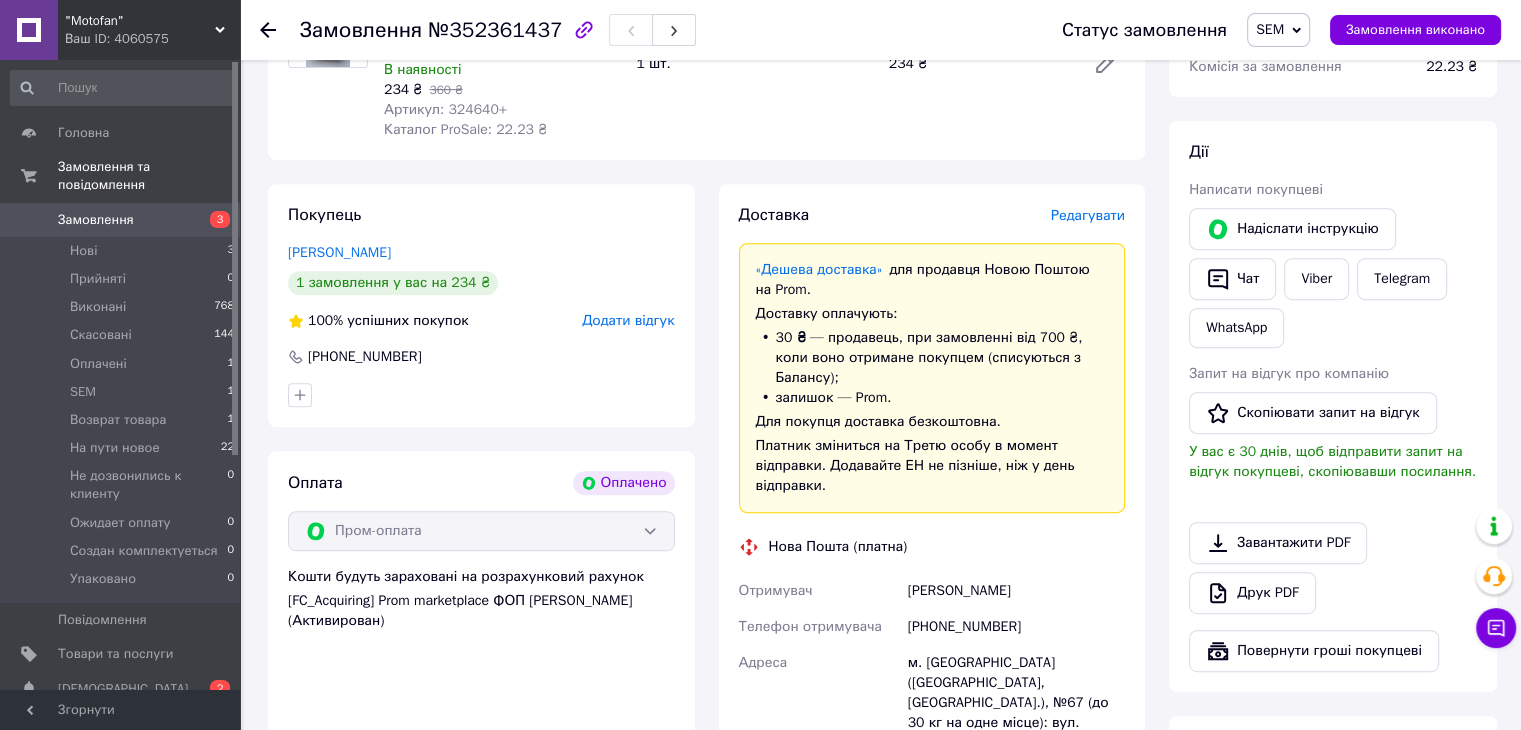 drag, startPoint x: 1285, startPoint y: 45, endPoint x: 1294, endPoint y: 58, distance: 15.811388 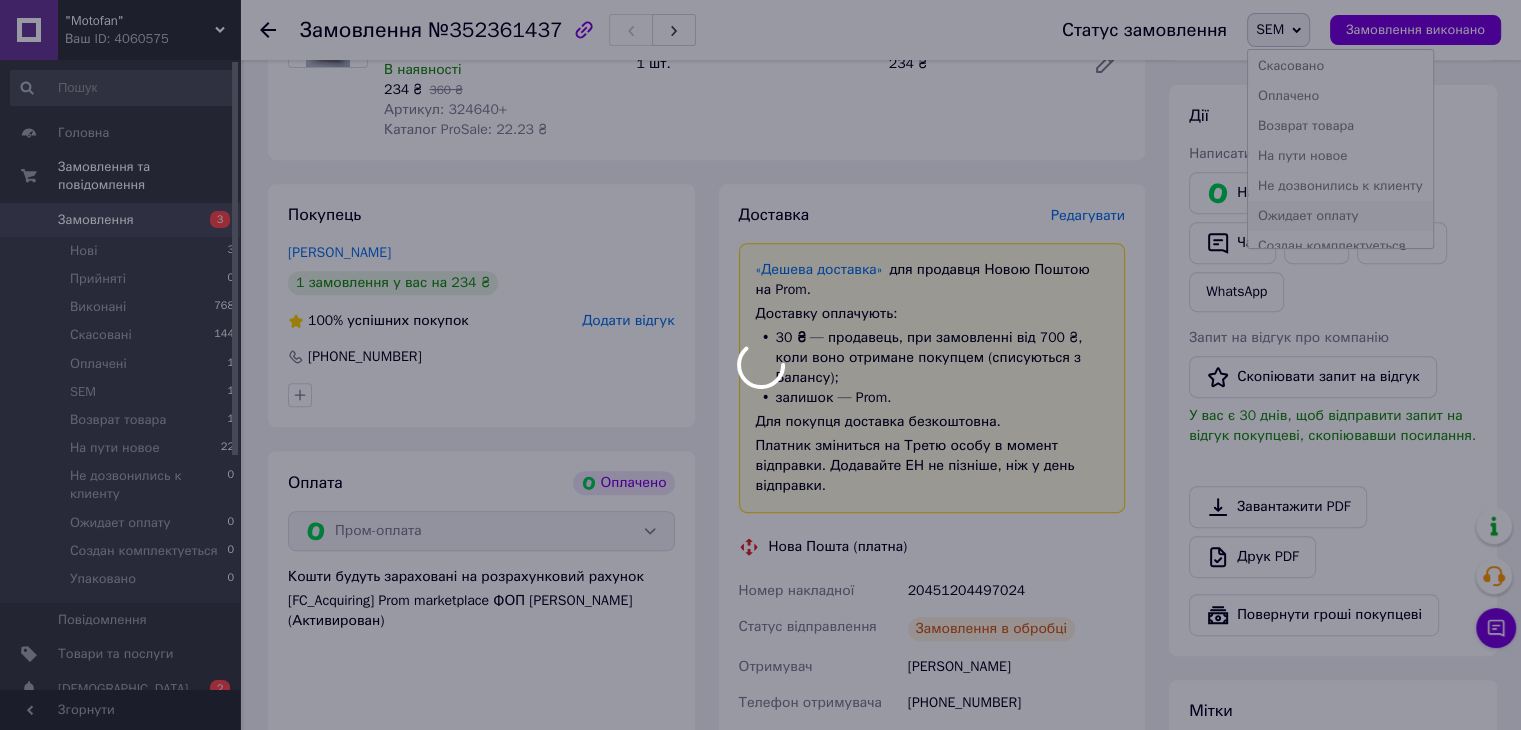 scroll, scrollTop: 112, scrollLeft: 0, axis: vertical 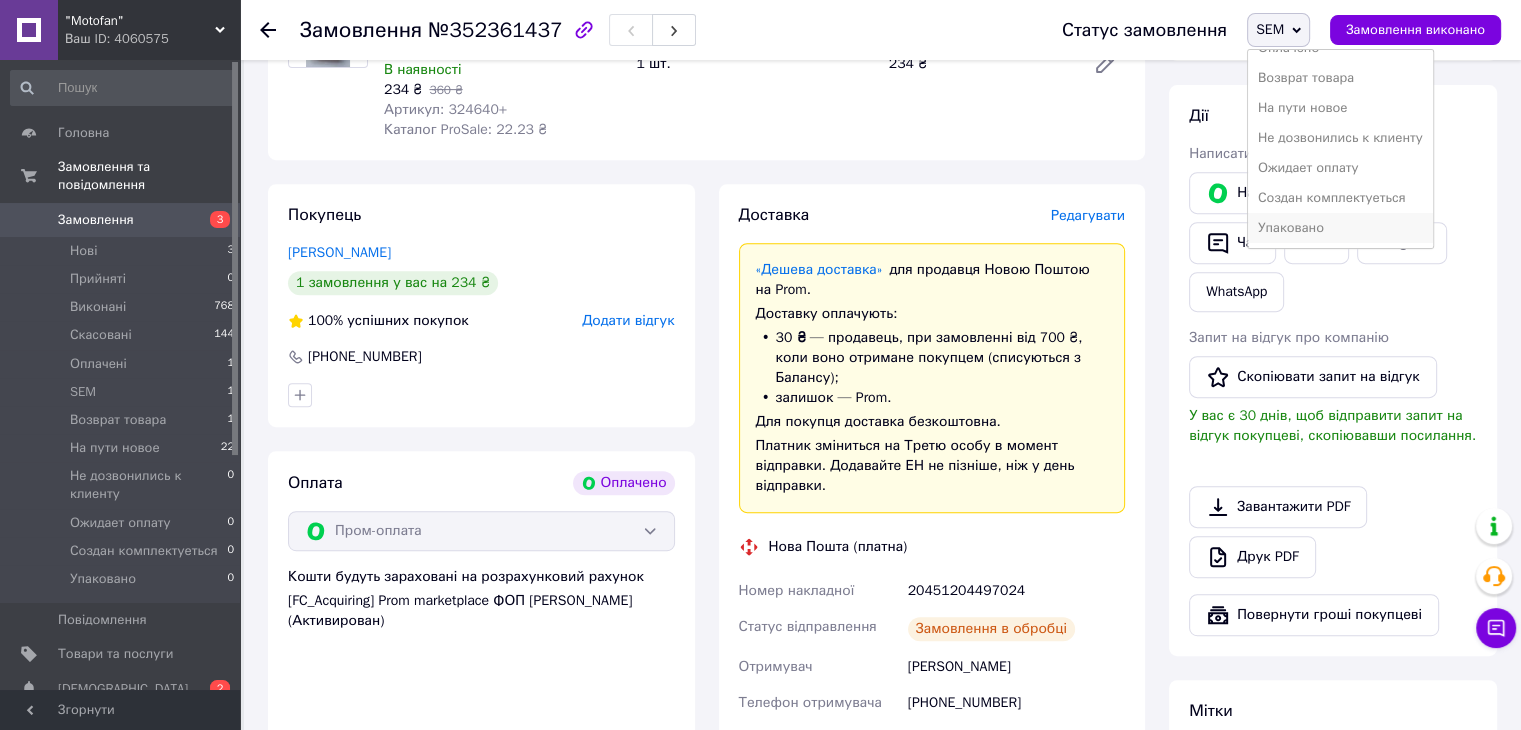 click on "Упаковано" at bounding box center [1340, 228] 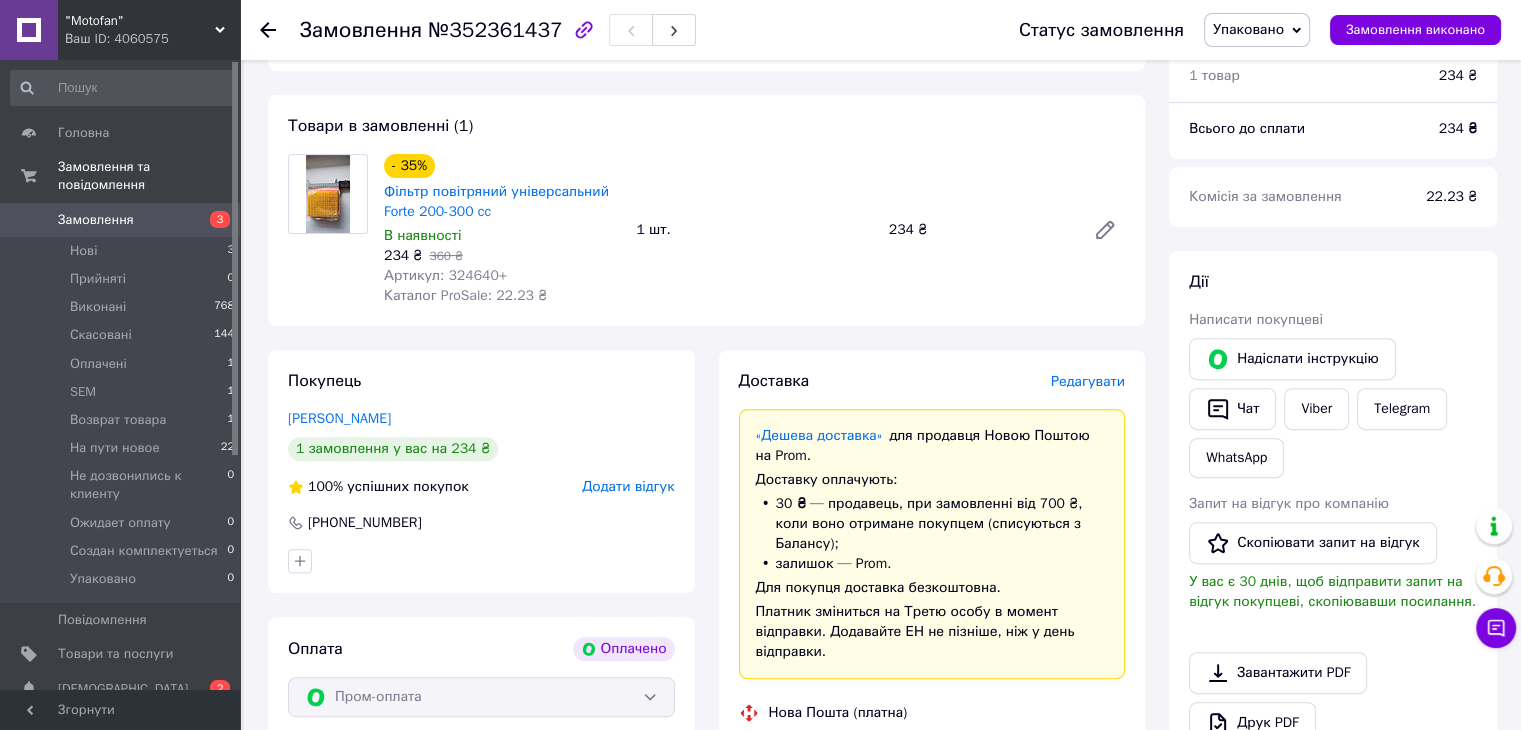 scroll, scrollTop: 600, scrollLeft: 0, axis: vertical 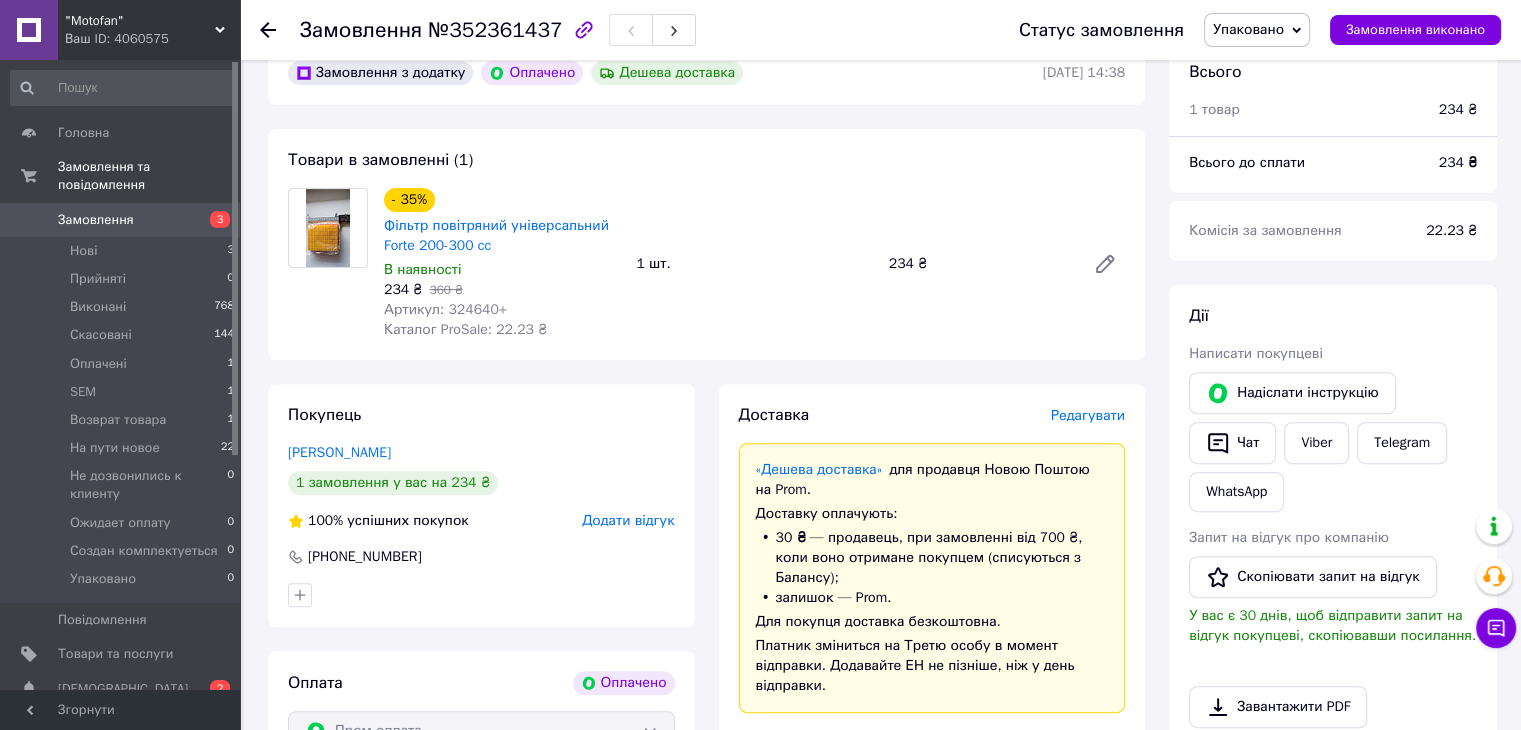 click on "Упаковано" at bounding box center [1248, 29] 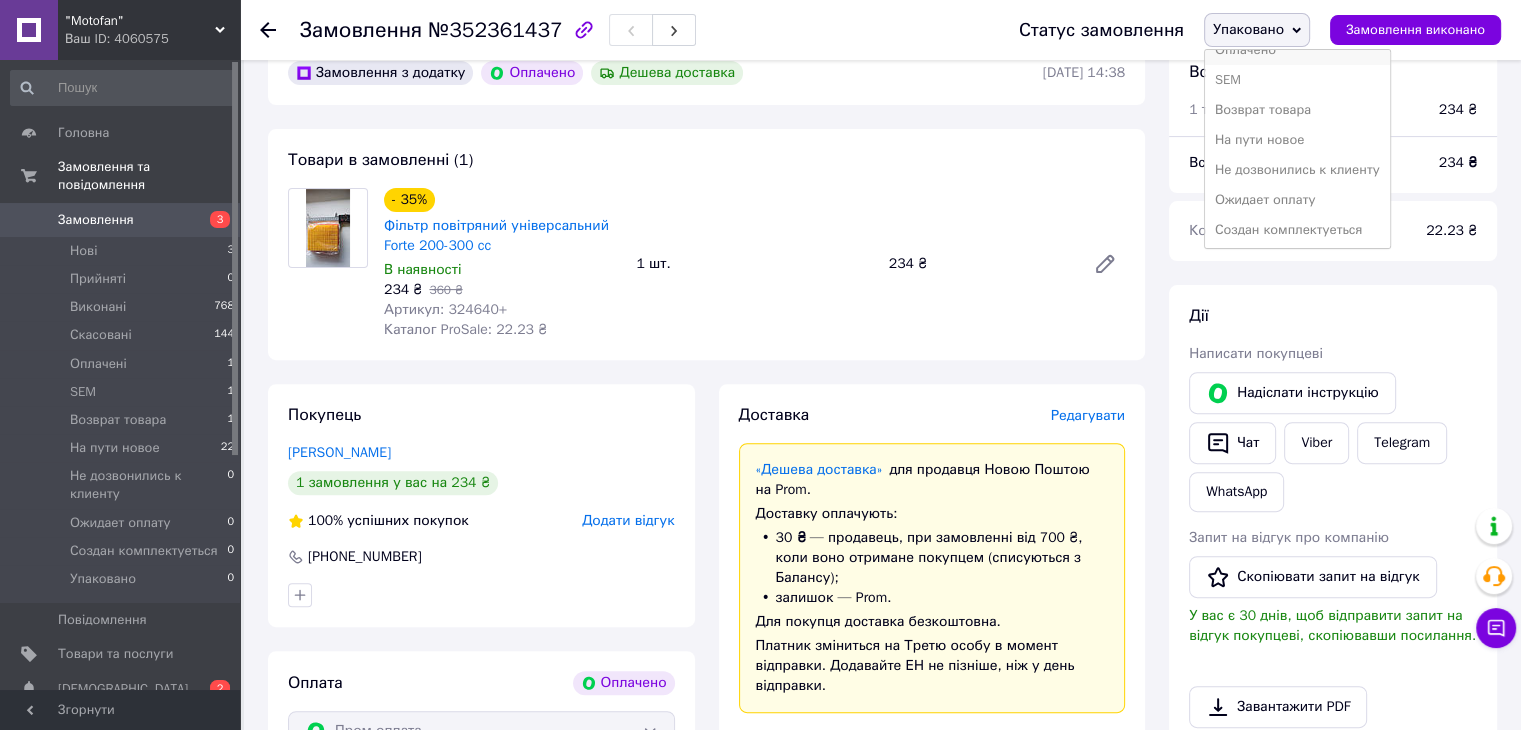 scroll, scrollTop: 112, scrollLeft: 0, axis: vertical 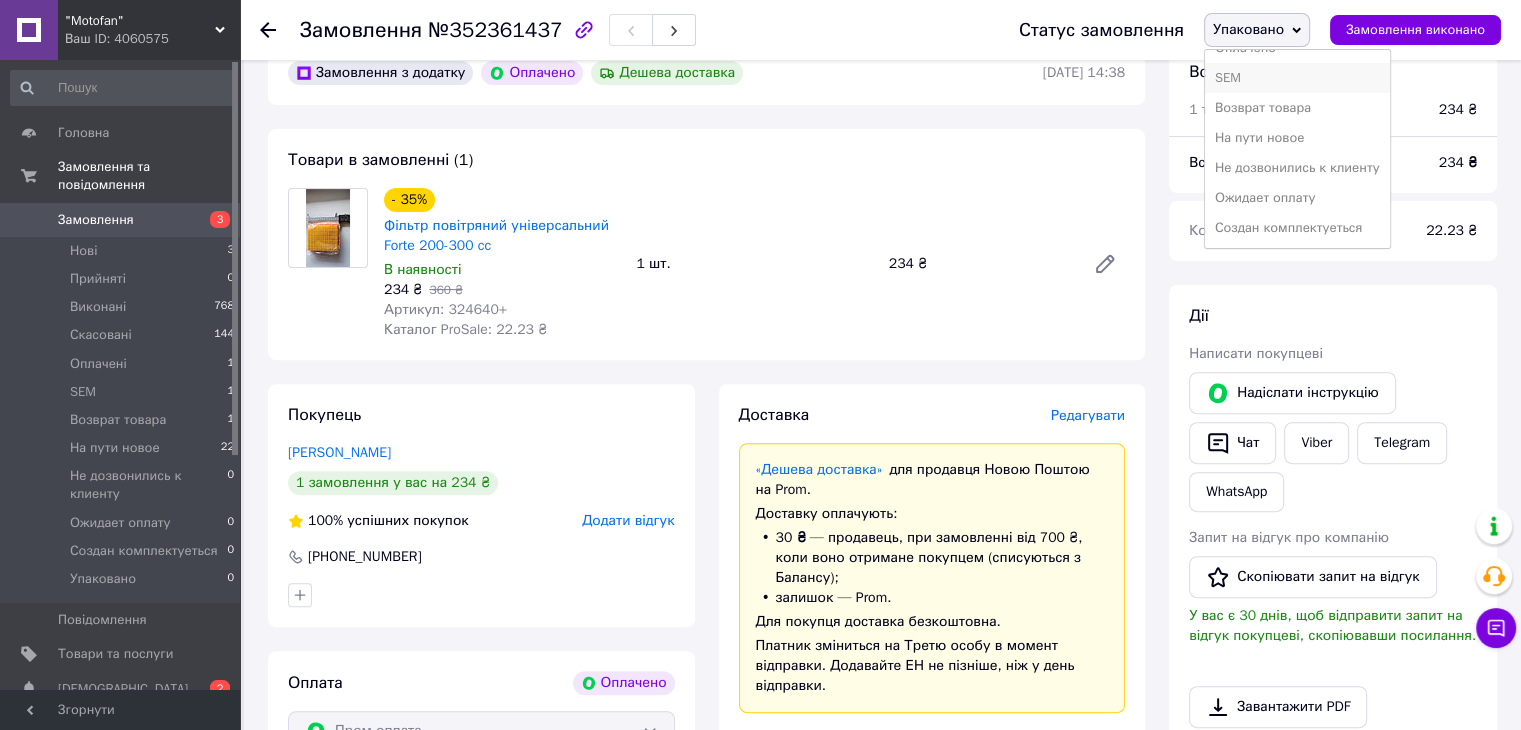 click on "SEM" at bounding box center [1297, 78] 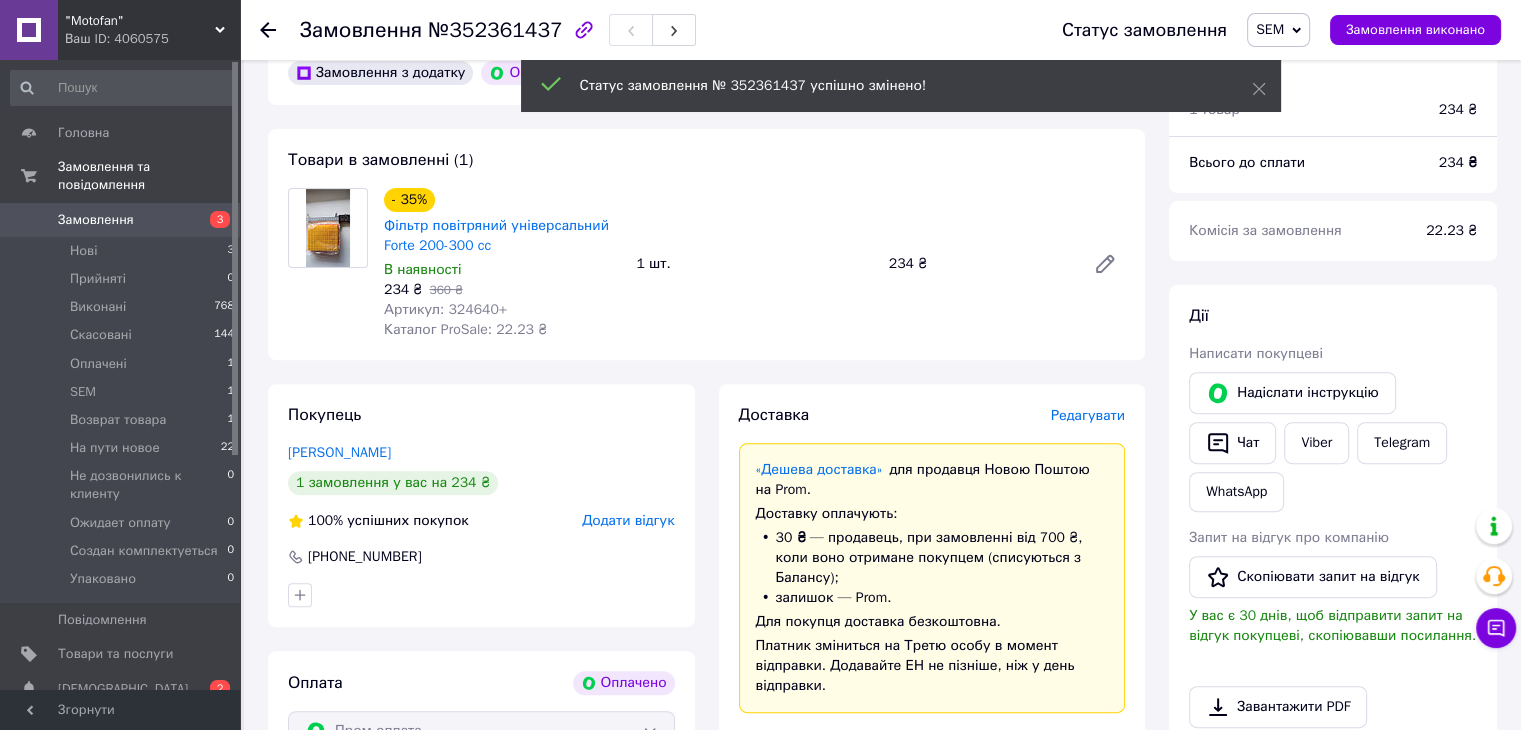 click on "Нові 3" at bounding box center (123, 251) 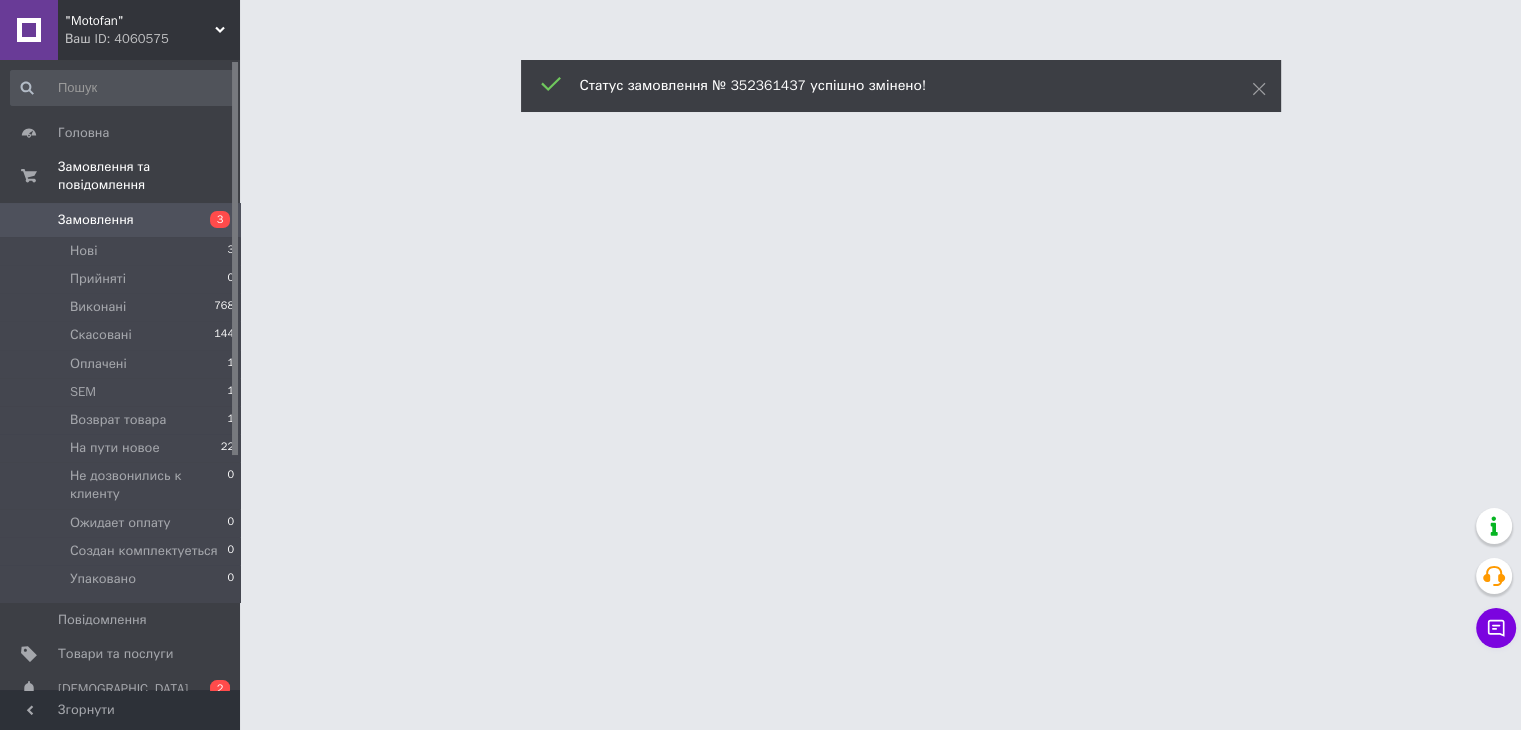 scroll, scrollTop: 0, scrollLeft: 0, axis: both 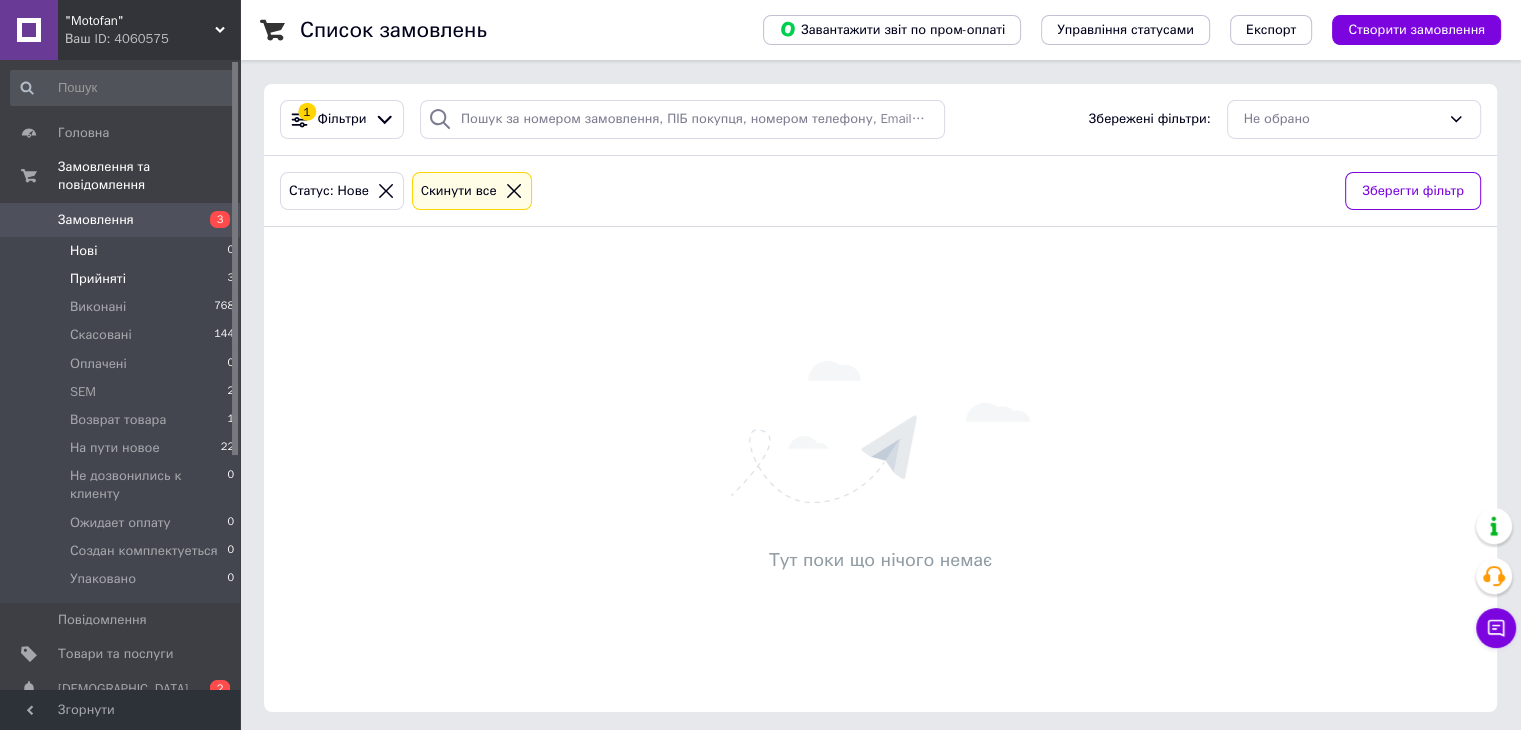 click on "Прийняті 3" at bounding box center [123, 279] 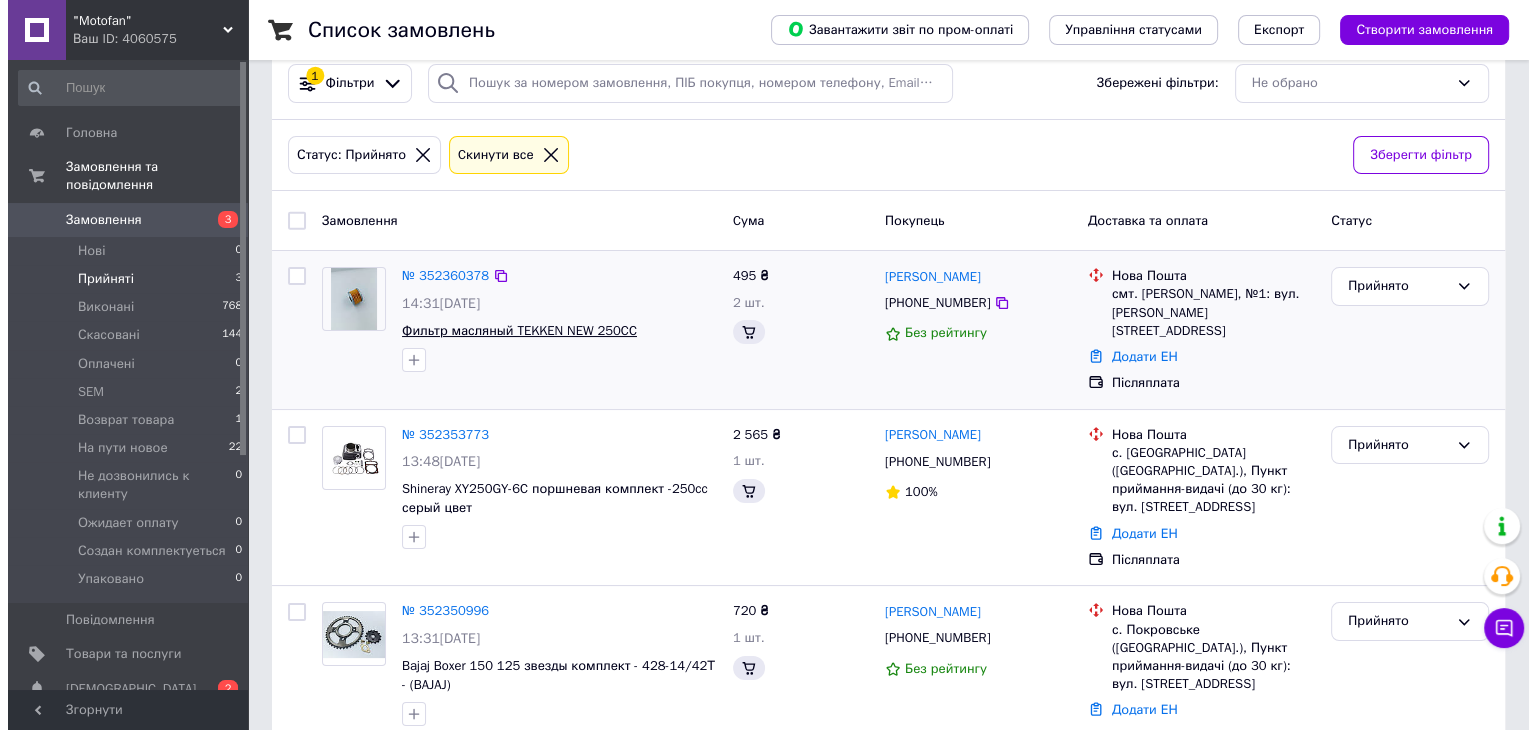 scroll, scrollTop: 0, scrollLeft: 0, axis: both 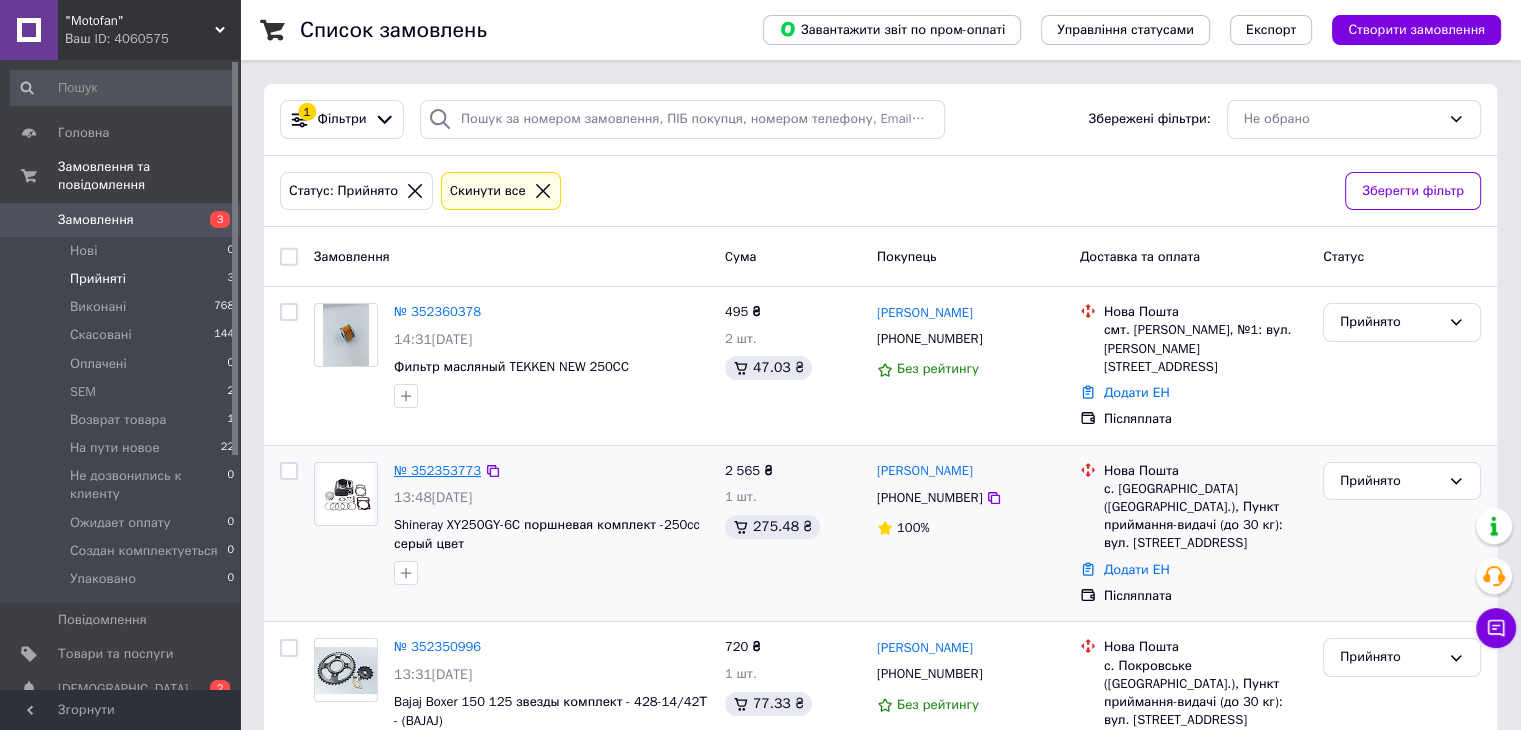 click on "№ 352353773" at bounding box center (437, 470) 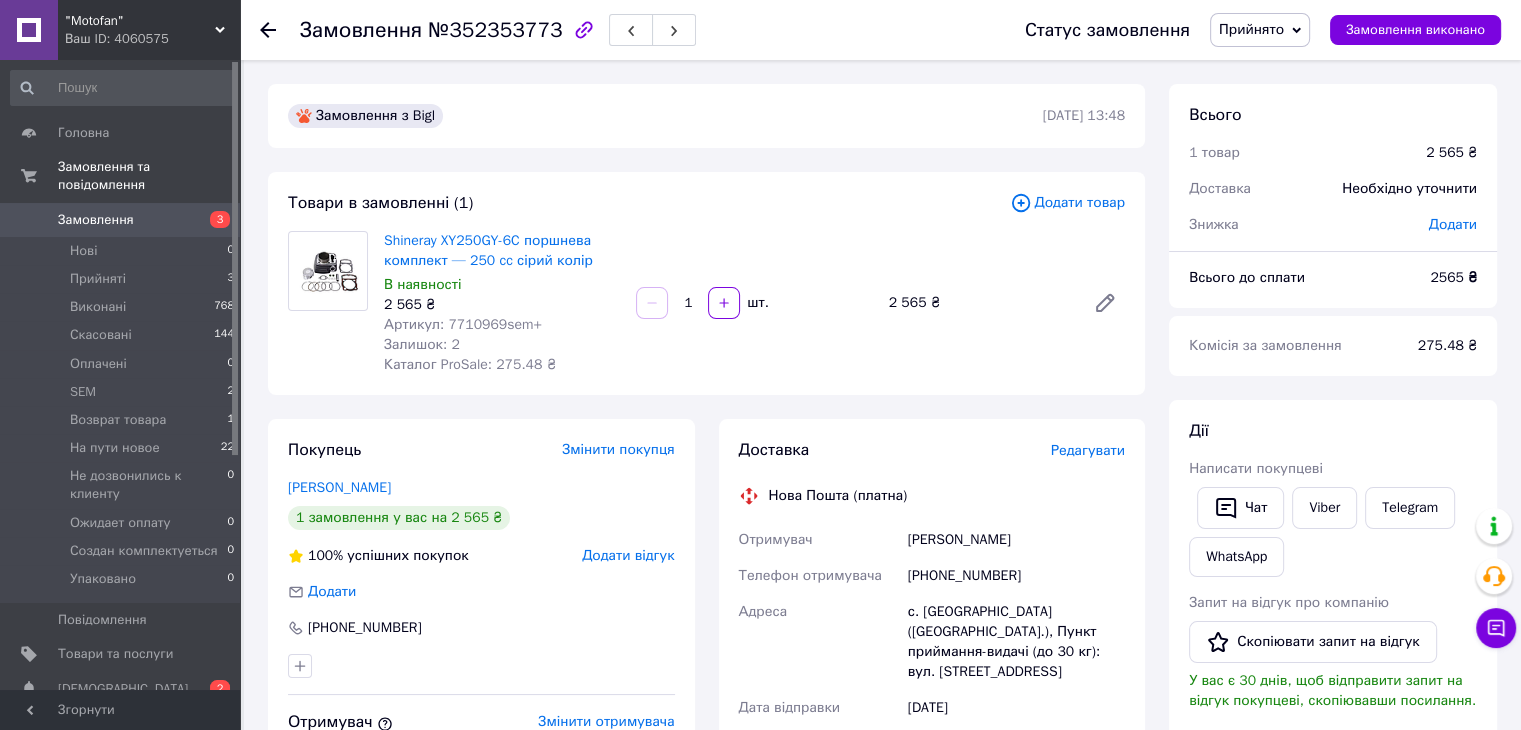 click on "Редагувати" at bounding box center [1088, 450] 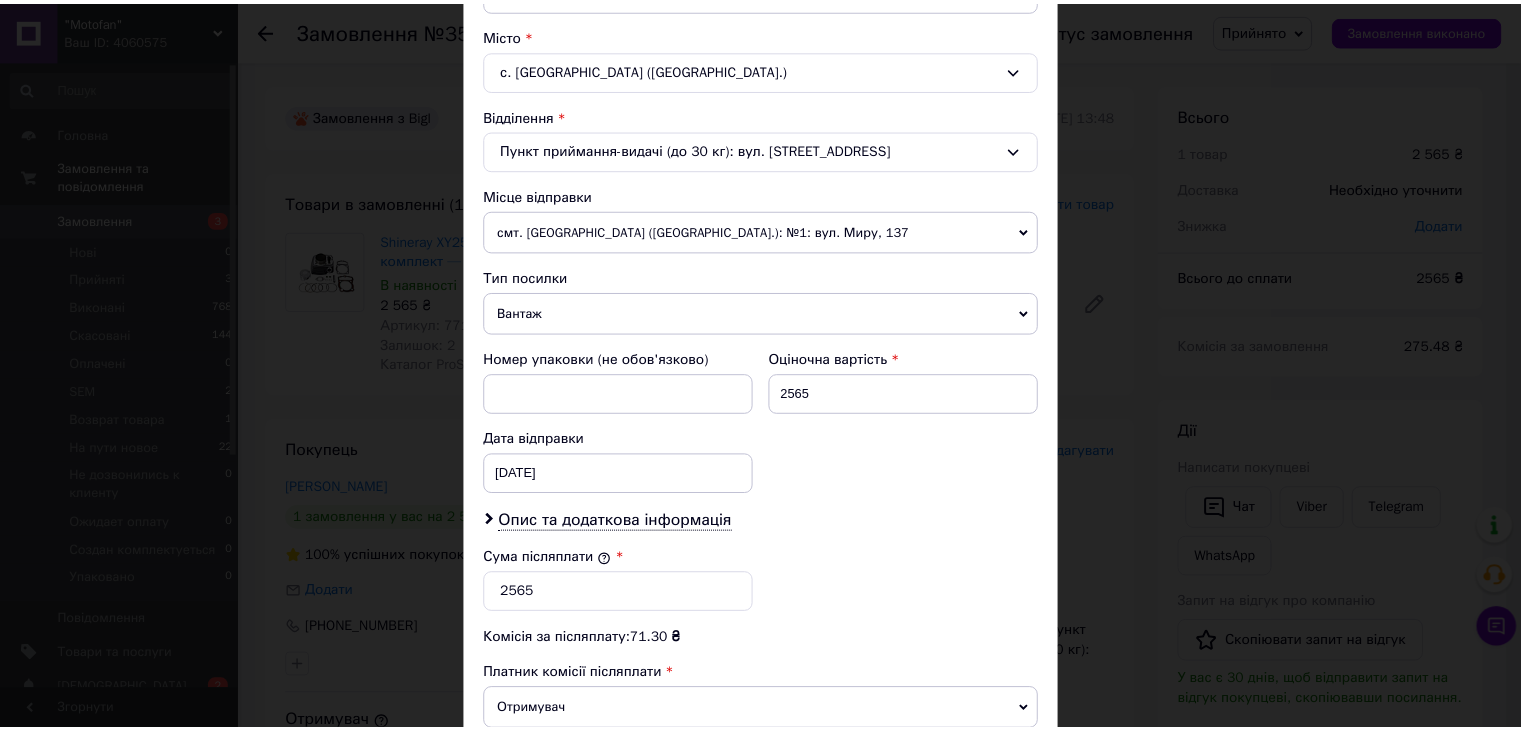 scroll, scrollTop: 790, scrollLeft: 0, axis: vertical 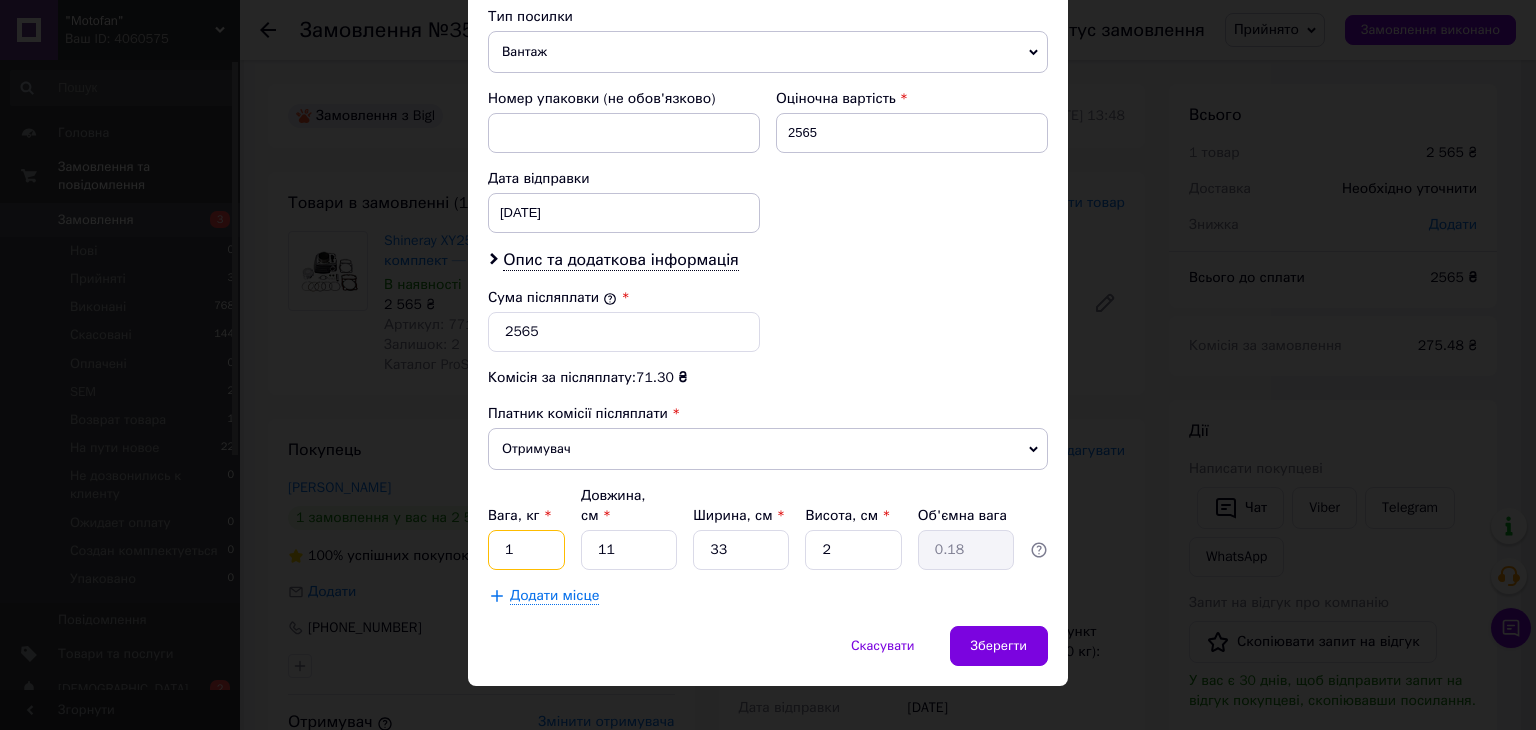 click on "1" at bounding box center (526, 550) 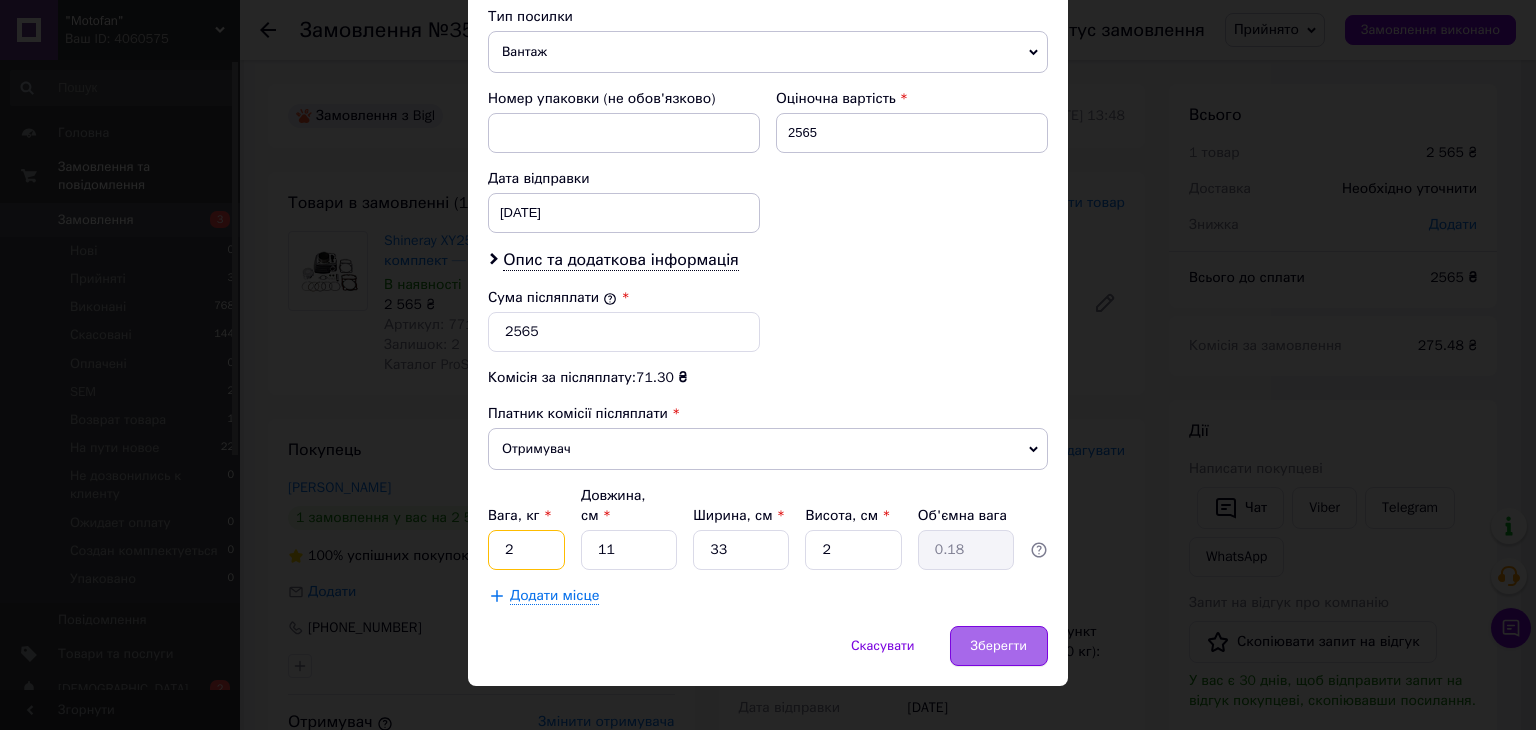 type on "2" 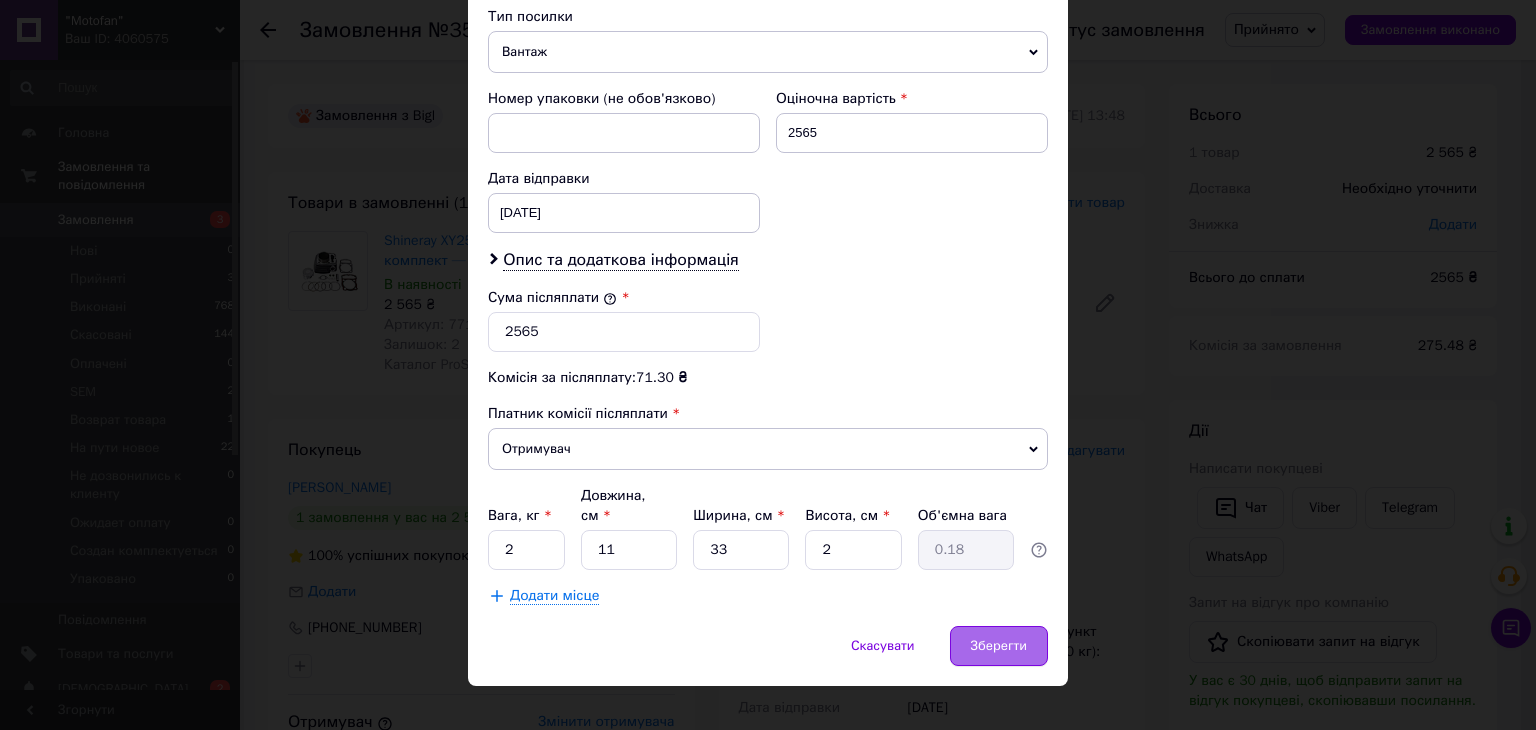 click on "Зберегти" at bounding box center (999, 646) 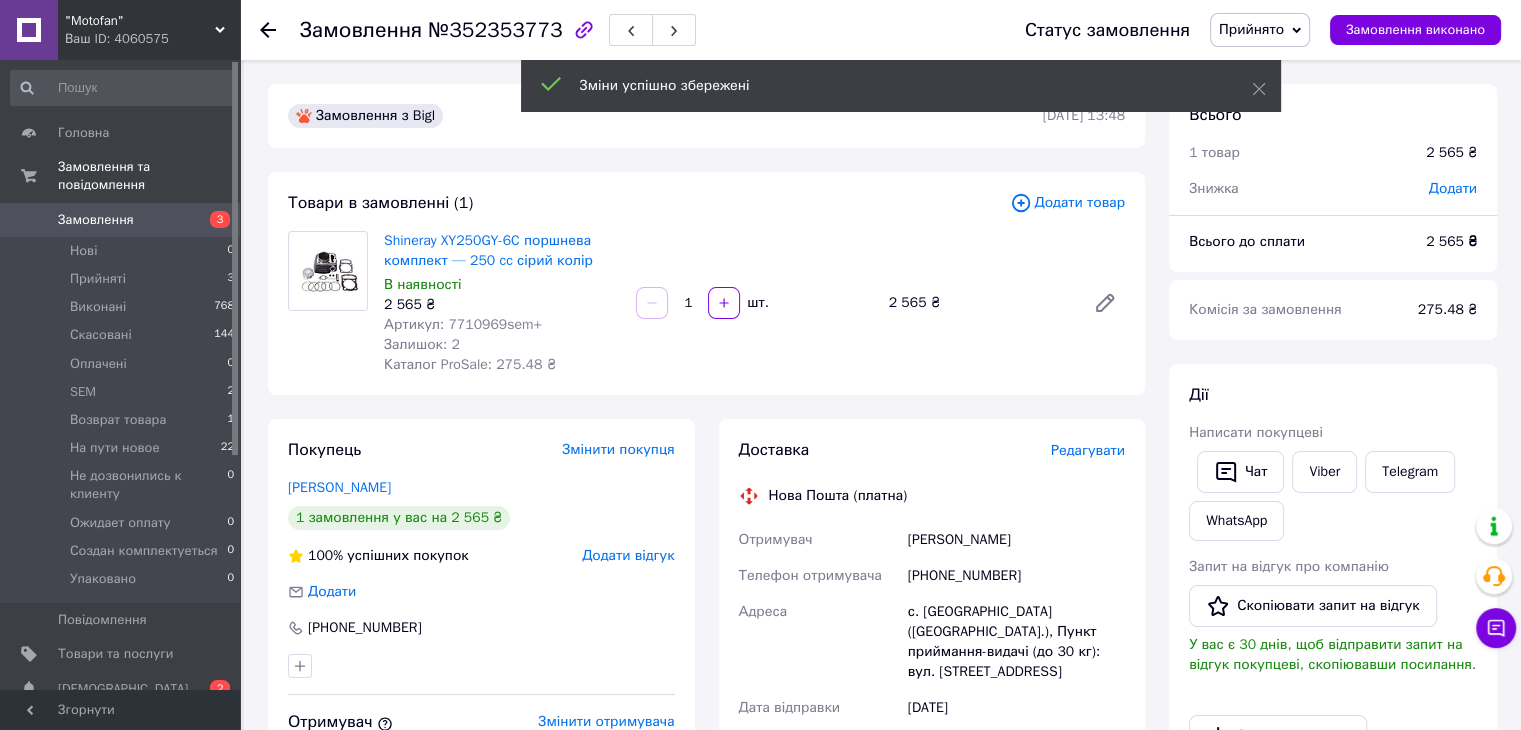 scroll, scrollTop: 500, scrollLeft: 0, axis: vertical 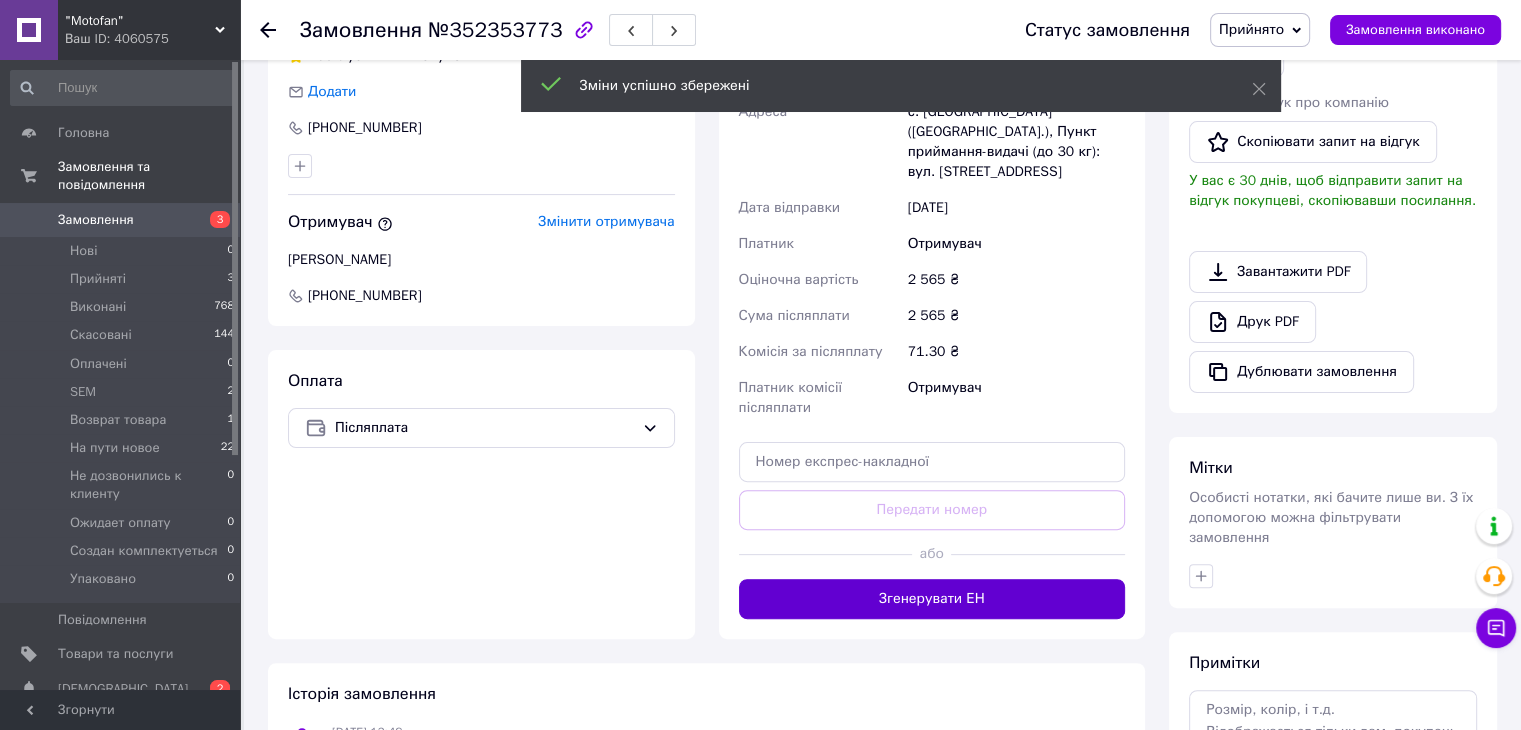 click on "Згенерувати ЕН" at bounding box center [932, 599] 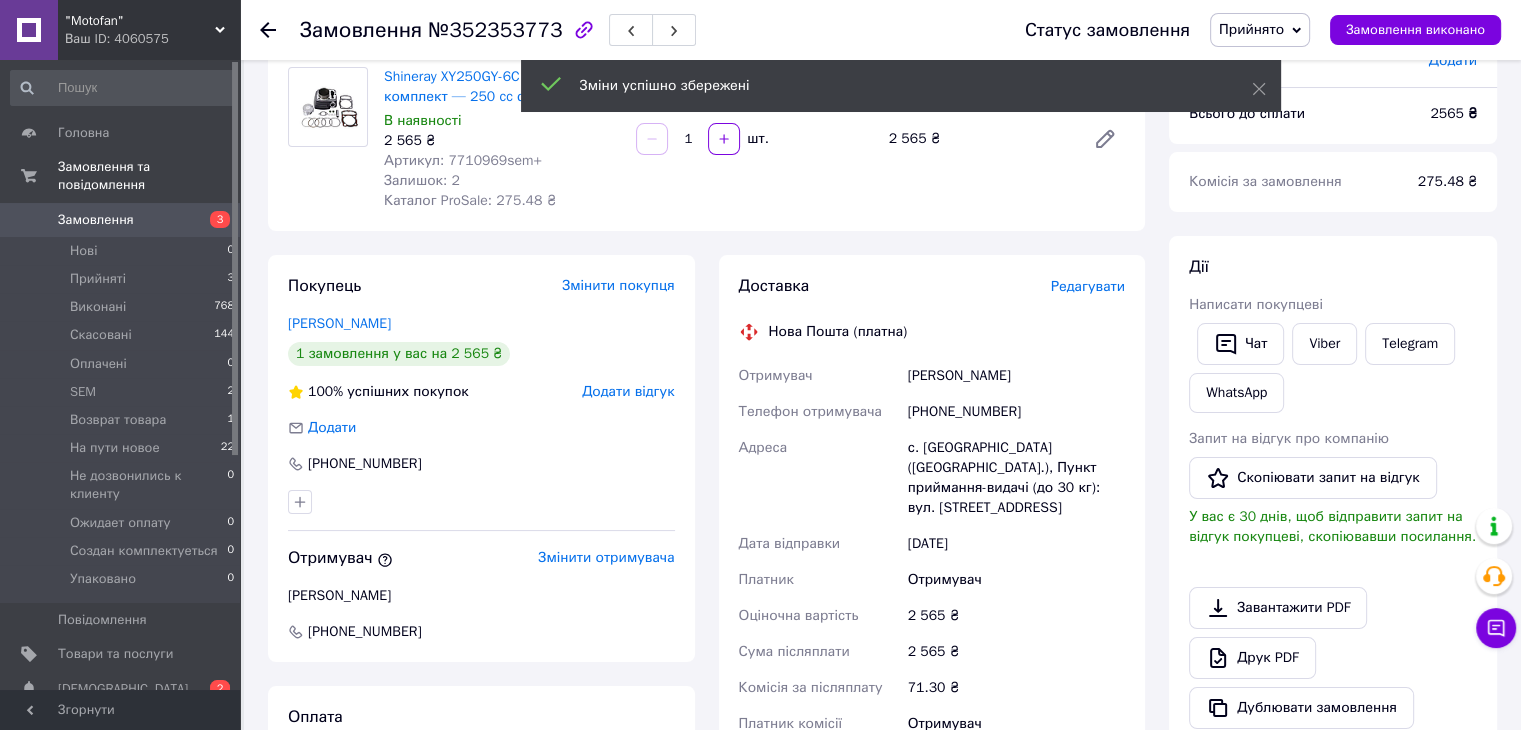 scroll, scrollTop: 100, scrollLeft: 0, axis: vertical 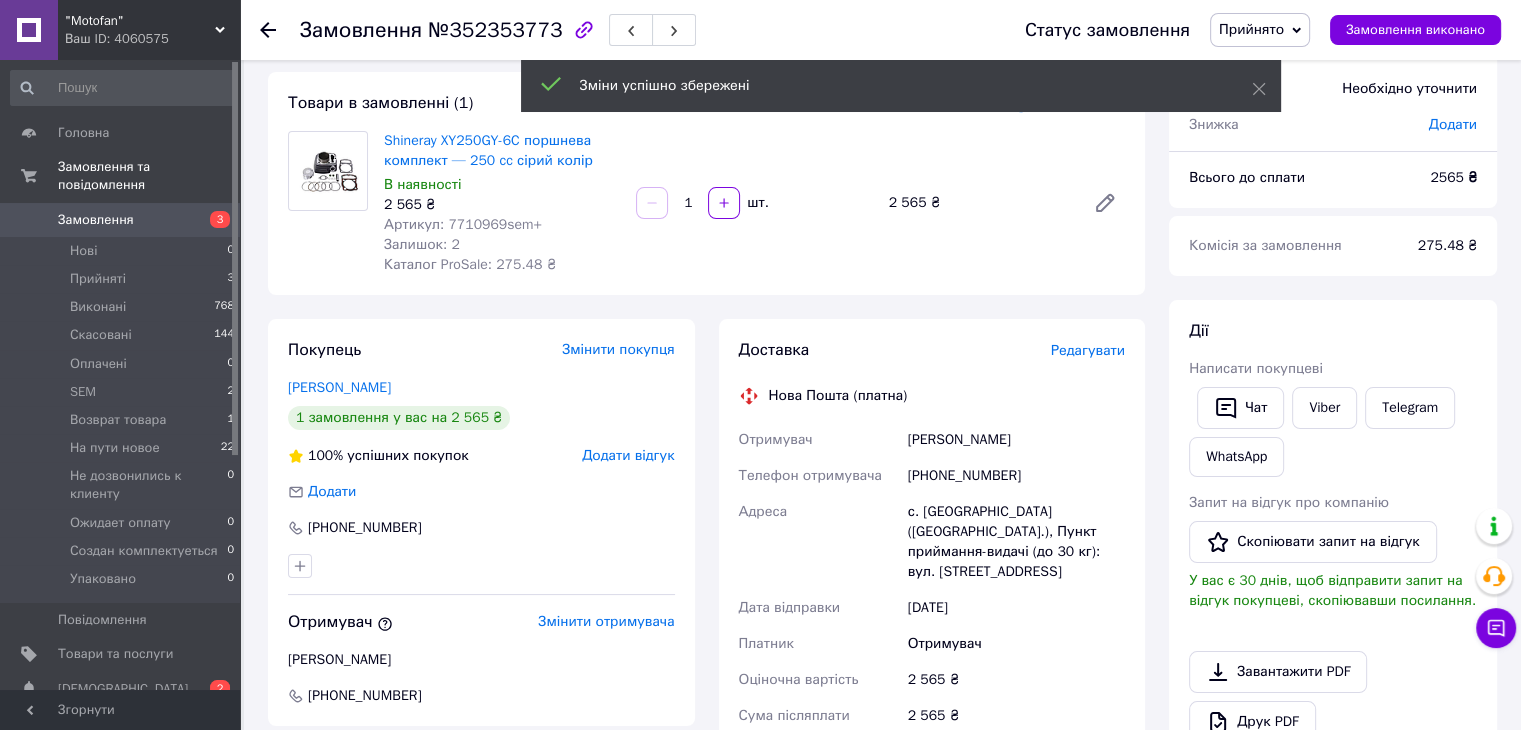 click on "Прийнято" at bounding box center [1251, 29] 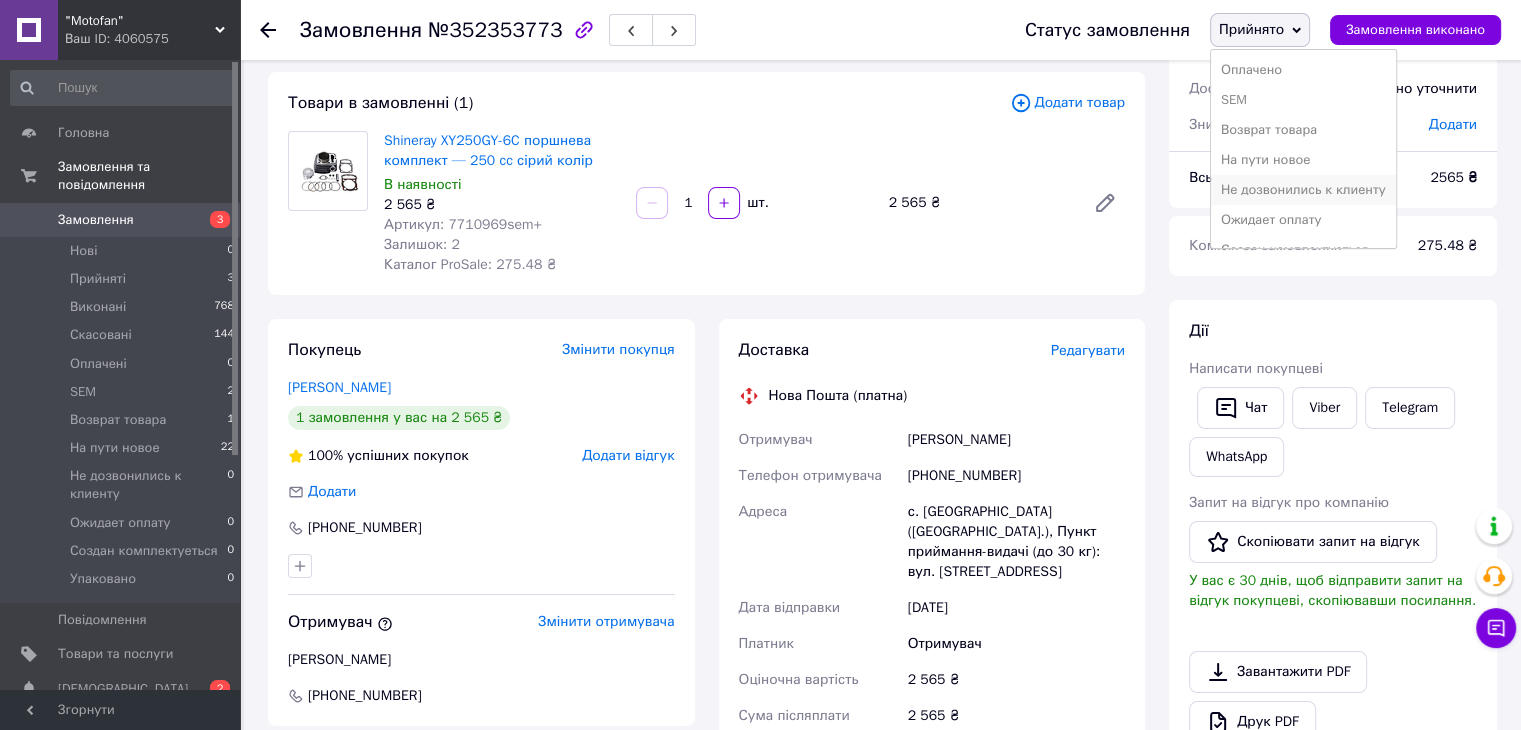 scroll, scrollTop: 112, scrollLeft: 0, axis: vertical 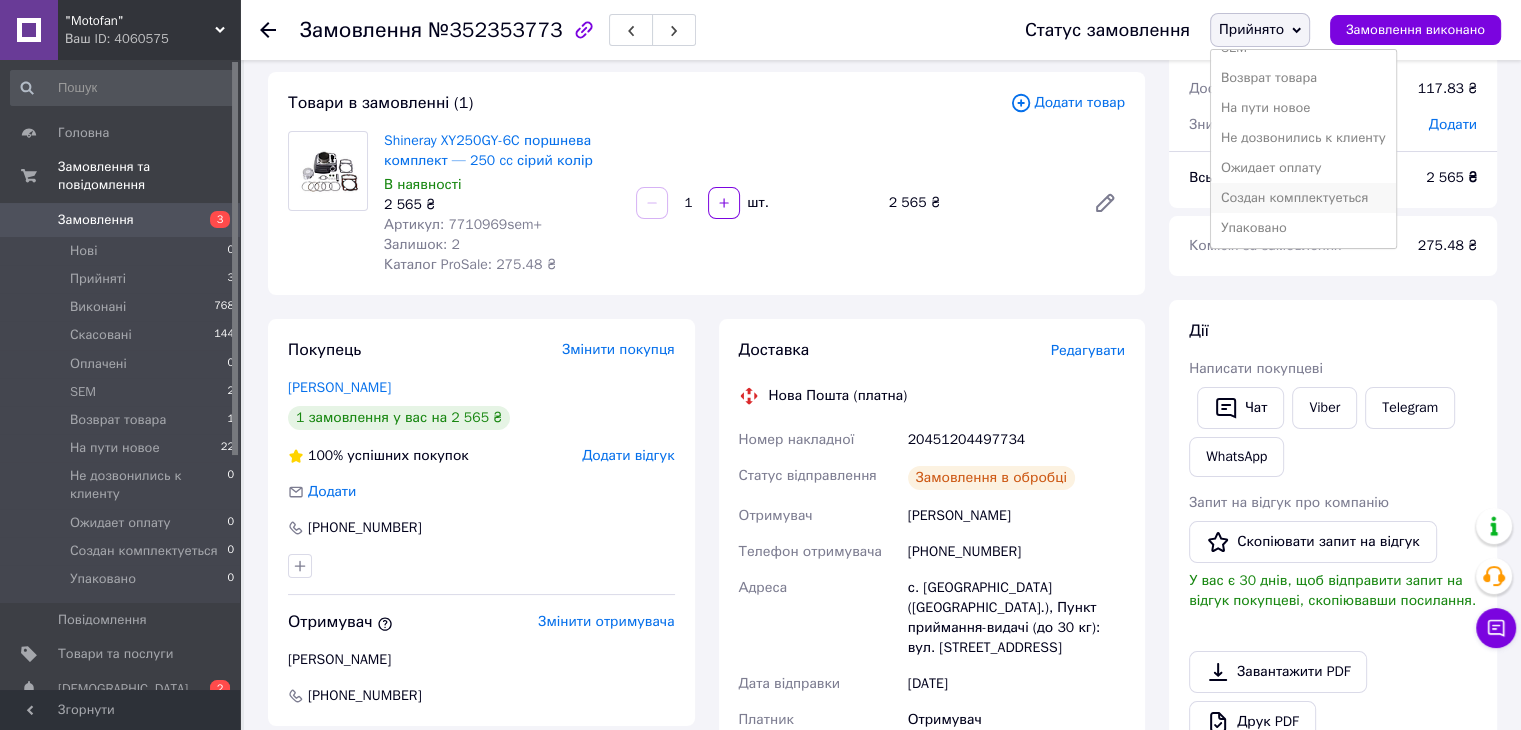 click on "Создан комплектуеться" at bounding box center [1303, 198] 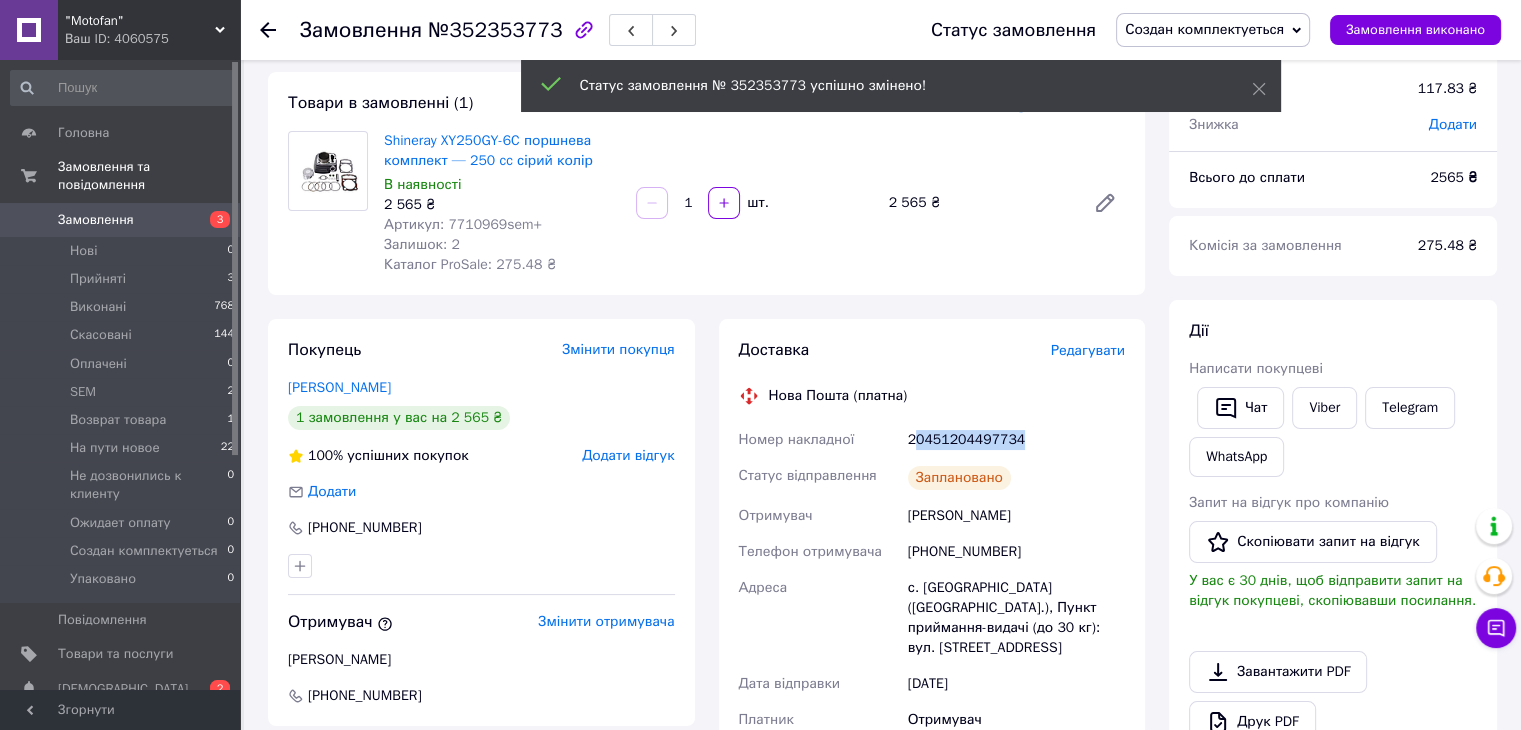 drag, startPoint x: 911, startPoint y: 445, endPoint x: 936, endPoint y: 446, distance: 25.019993 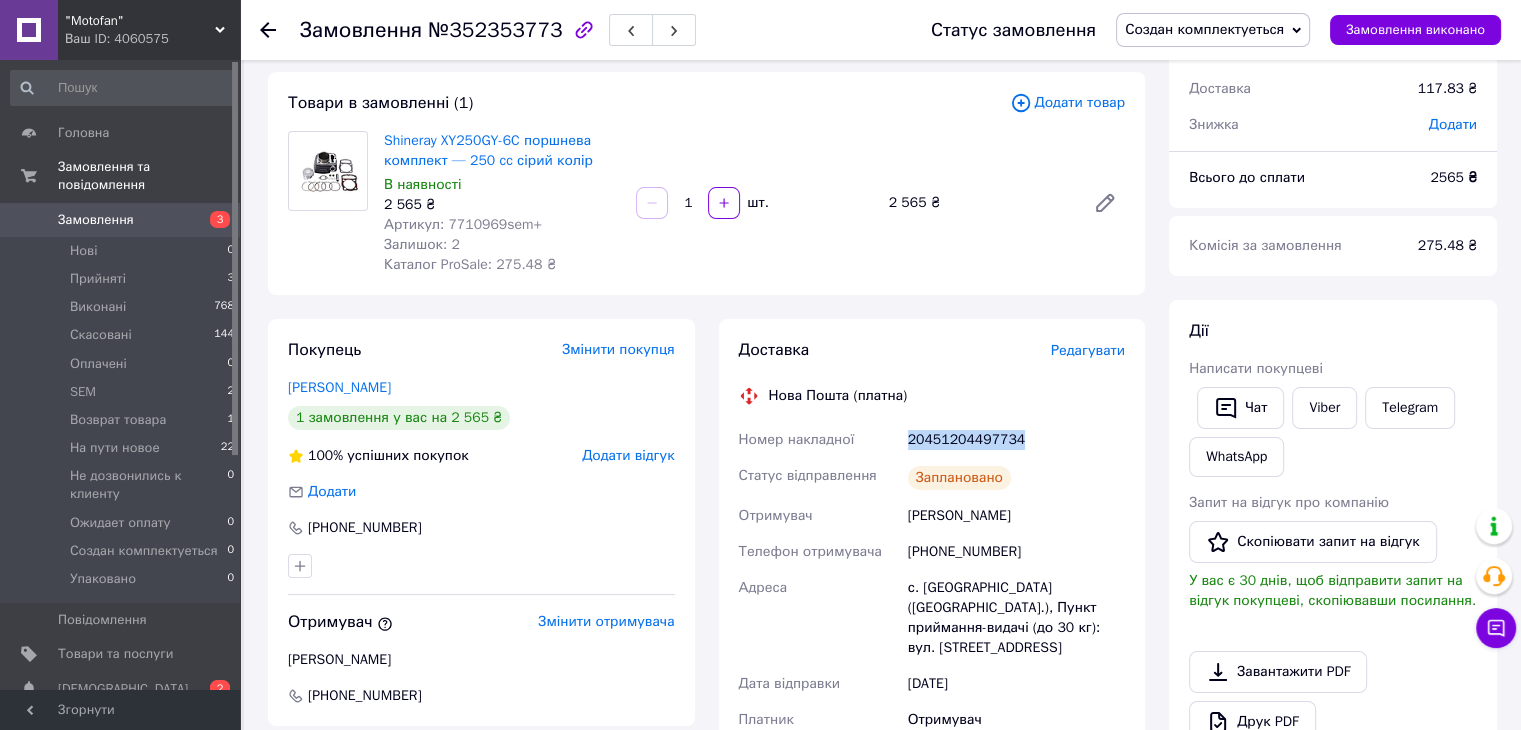 drag, startPoint x: 908, startPoint y: 446, endPoint x: 1027, endPoint y: 437, distance: 119.33985 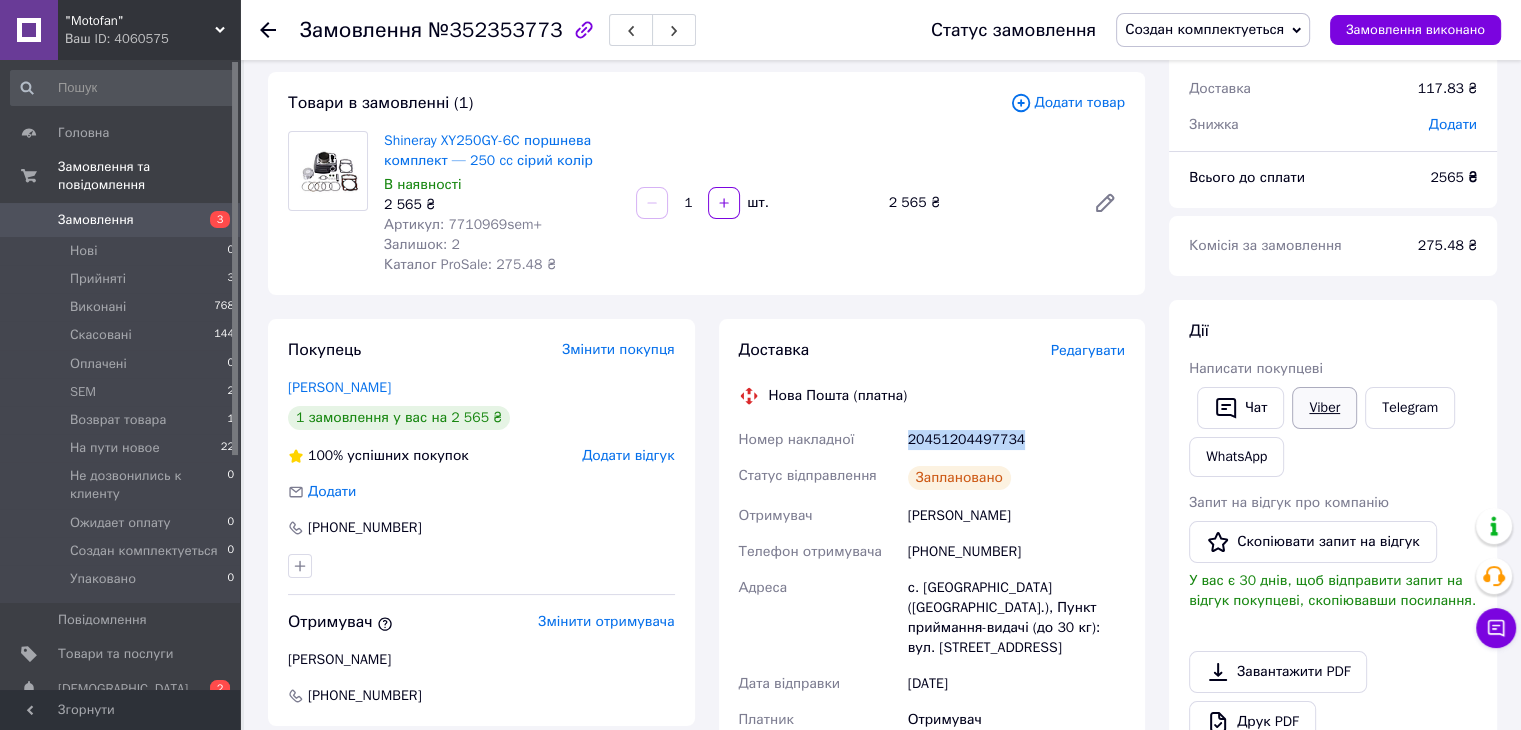 click on "Viber" at bounding box center (1324, 408) 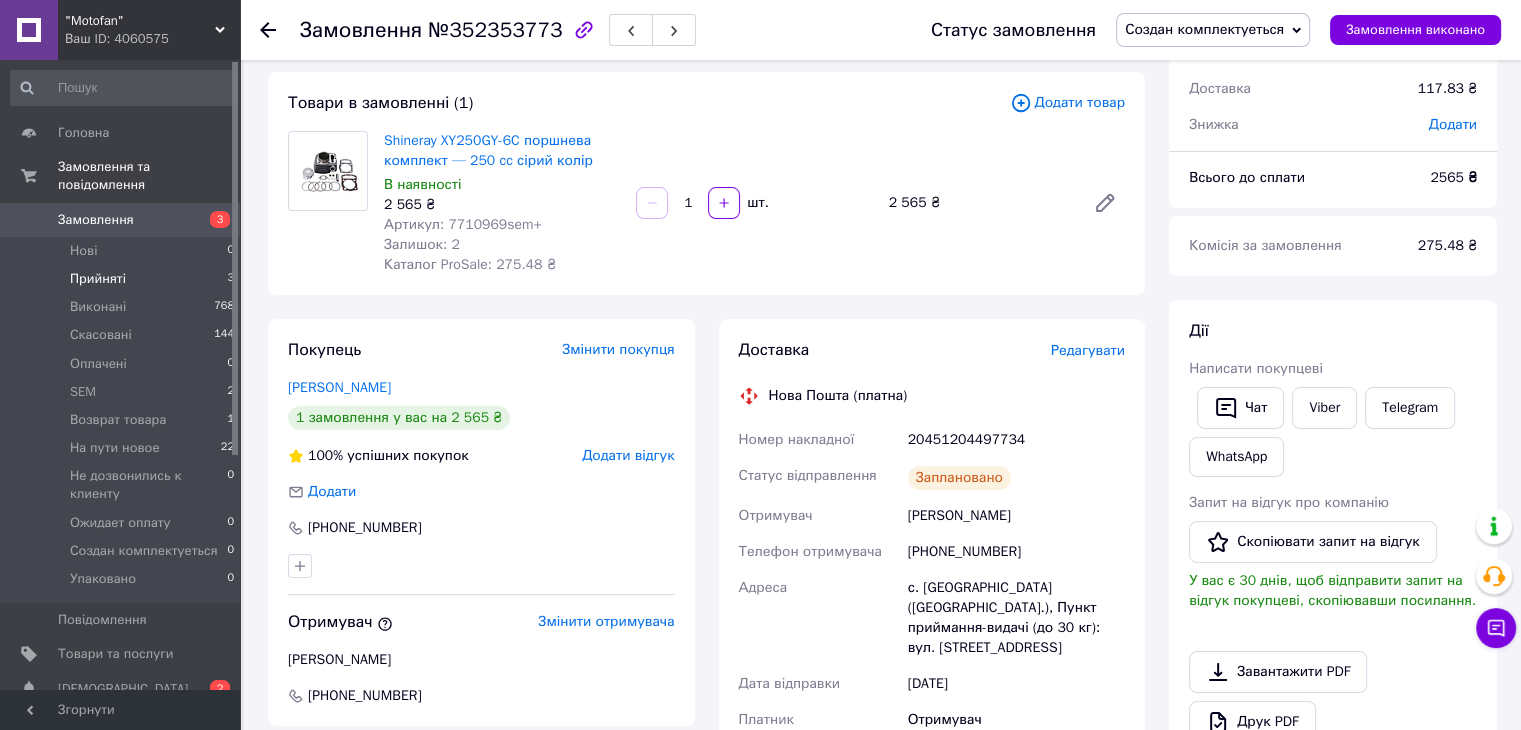 click on "Прийняті 3" at bounding box center (123, 279) 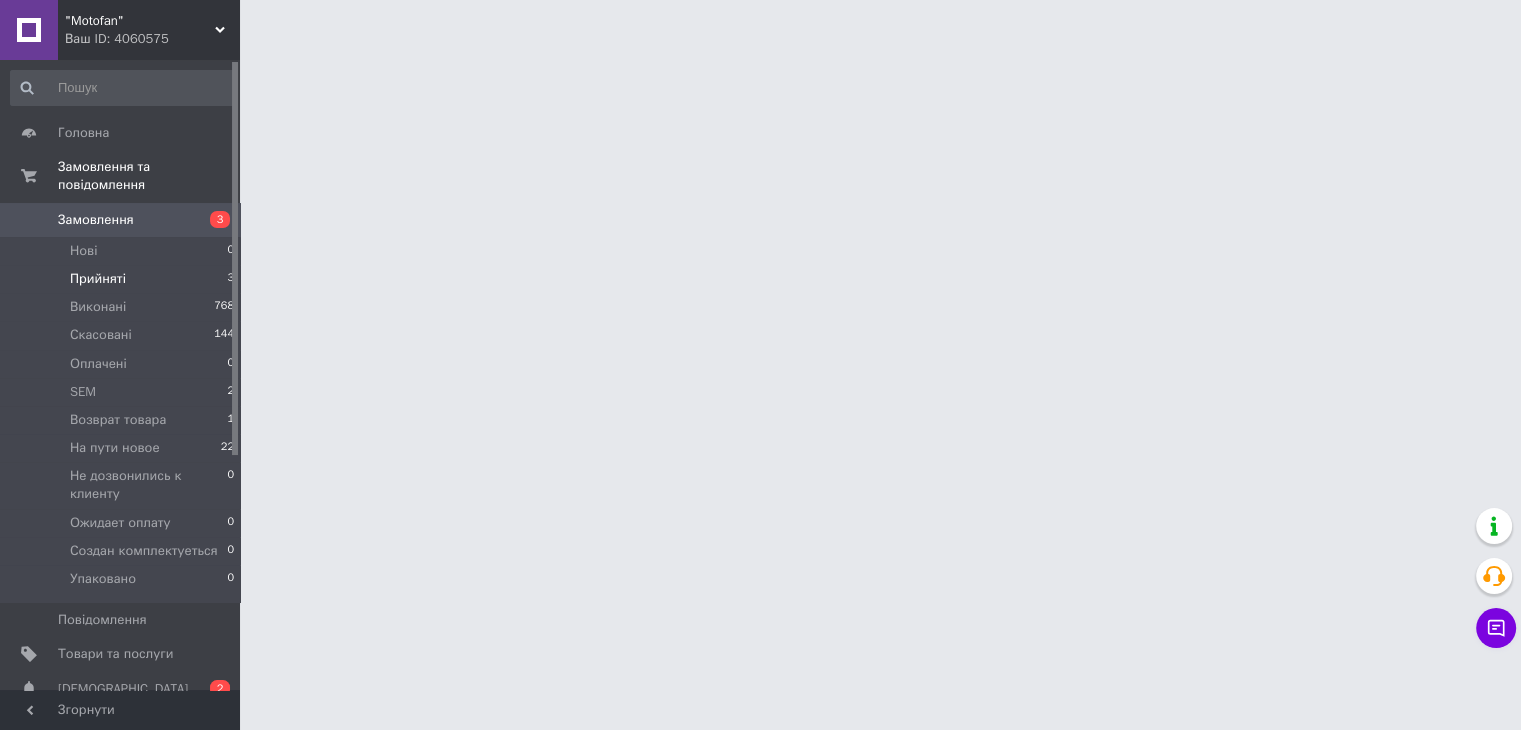 scroll, scrollTop: 0, scrollLeft: 0, axis: both 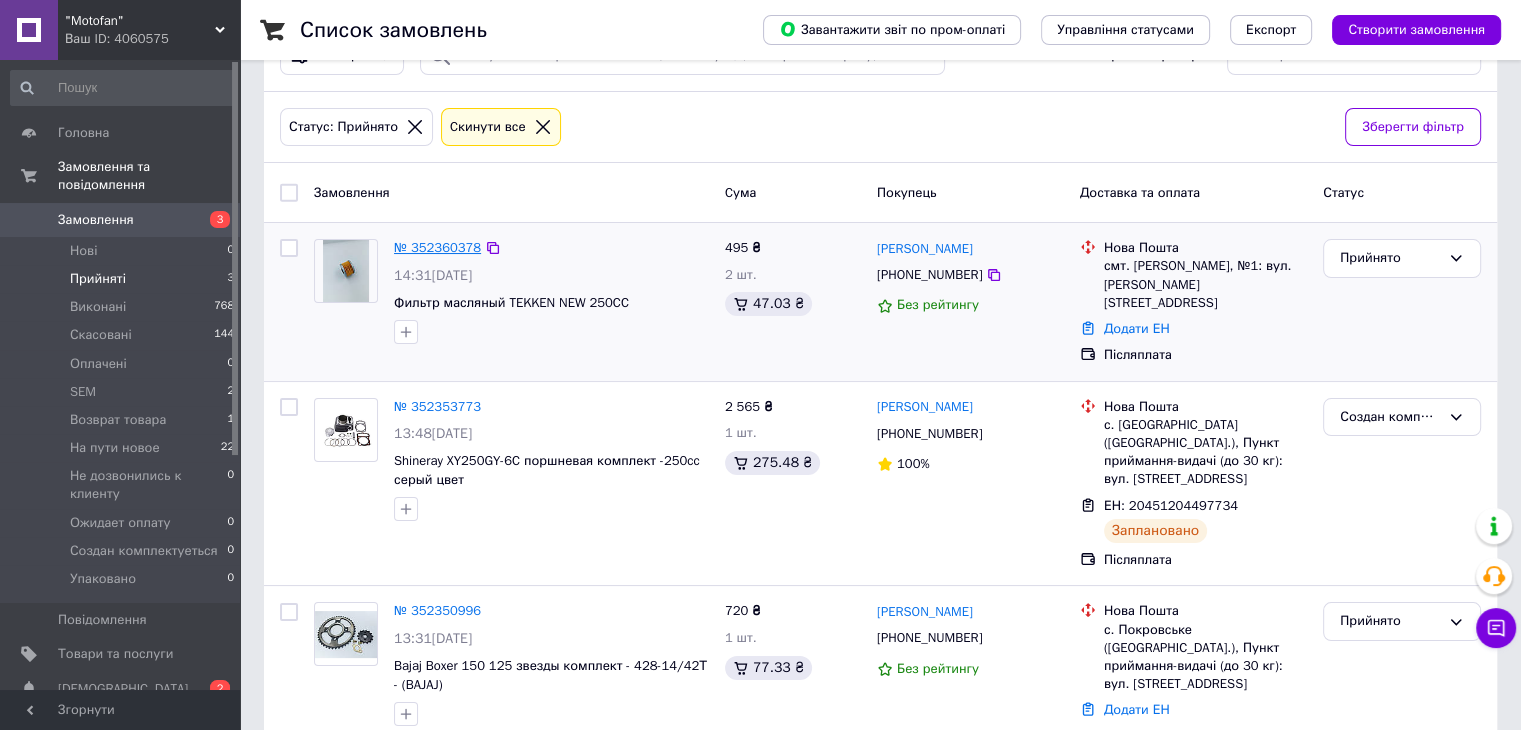 click on "№ 352360378" at bounding box center [437, 247] 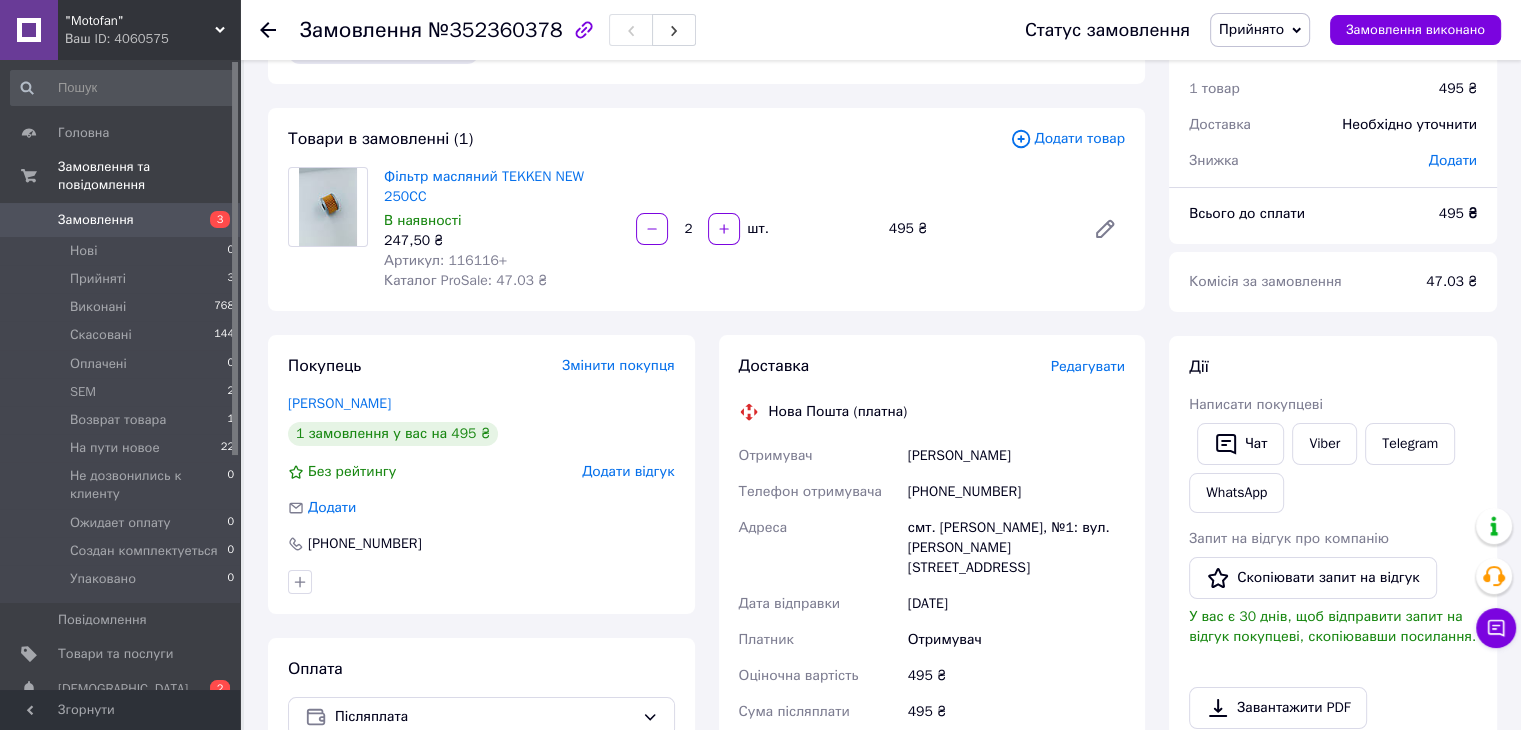 click on "Доставка Редагувати" at bounding box center (932, 366) 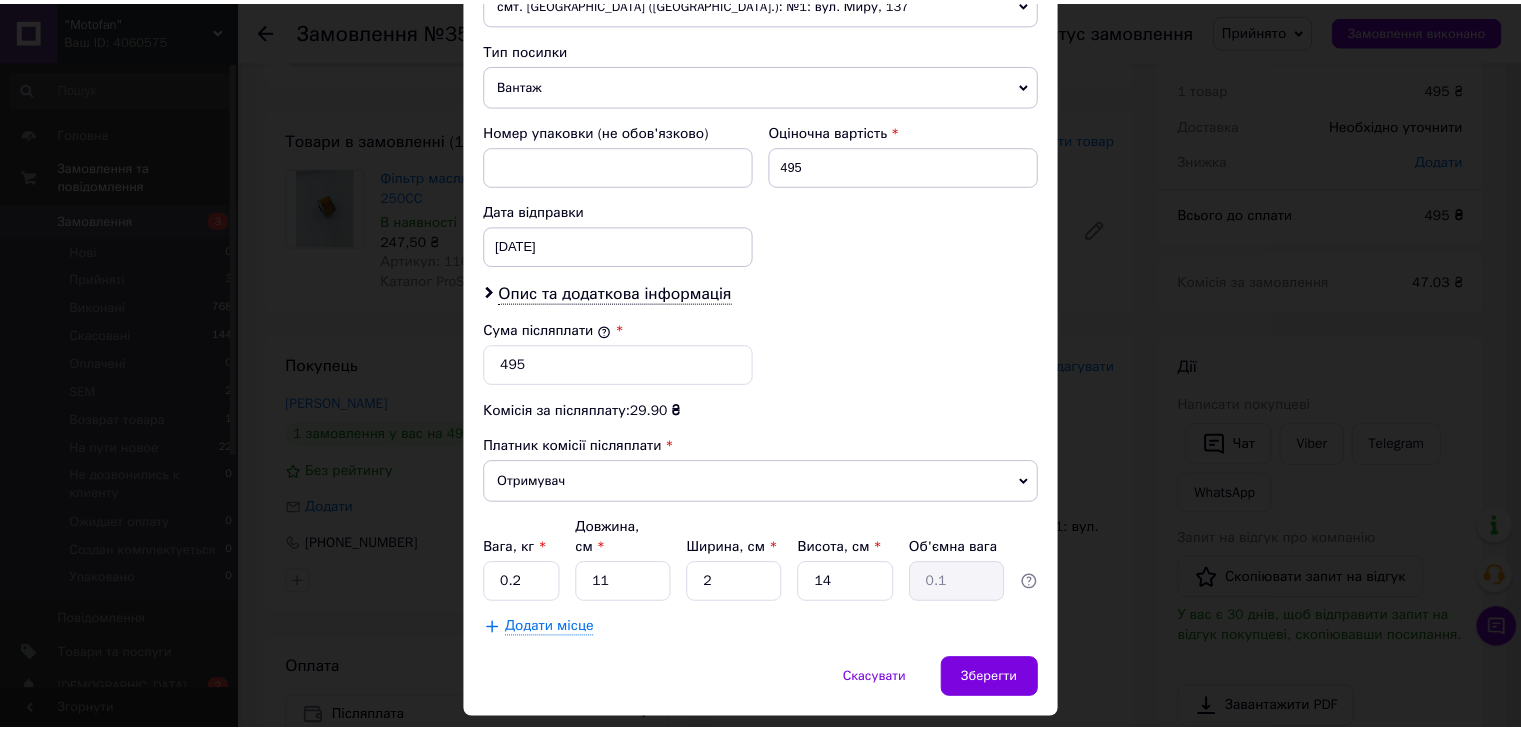 scroll, scrollTop: 790, scrollLeft: 0, axis: vertical 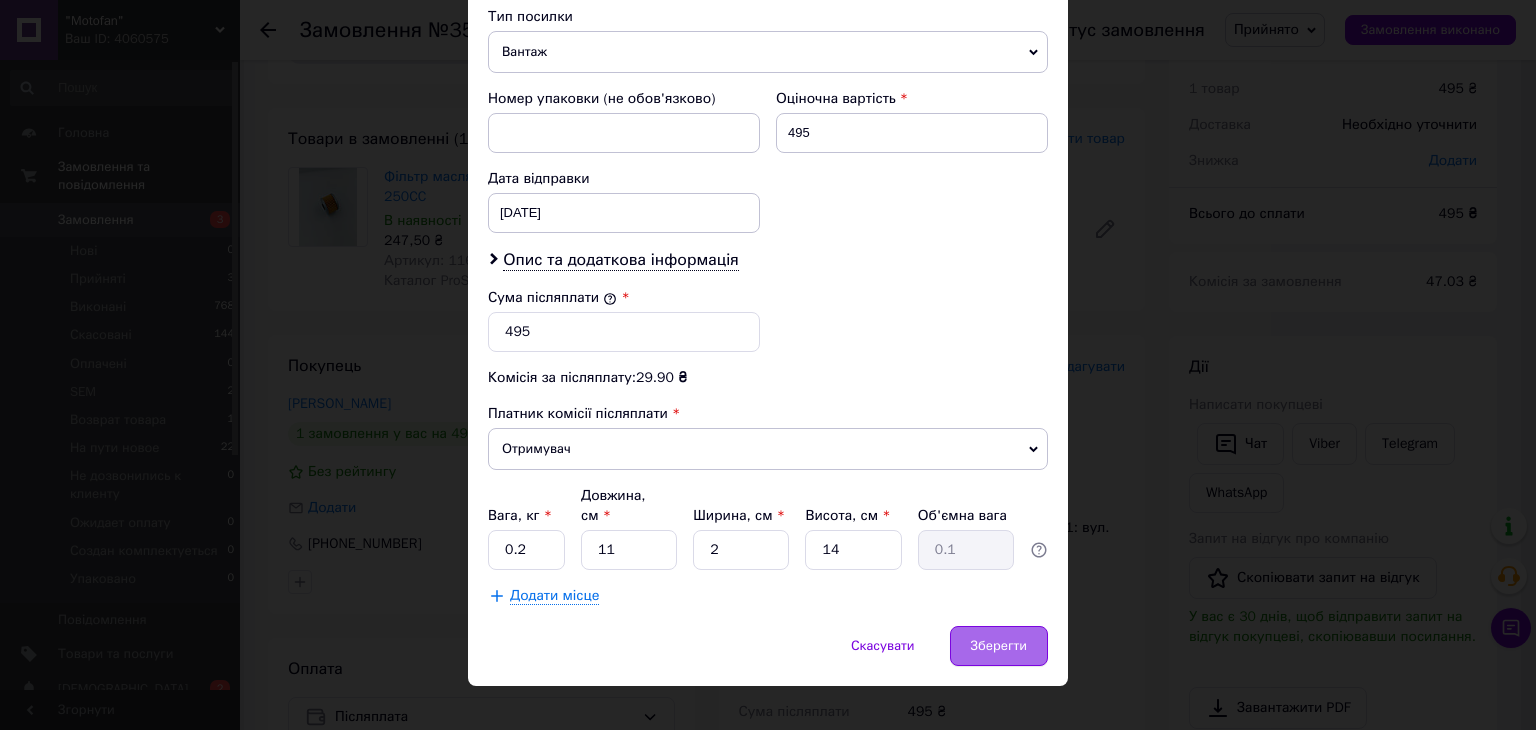 click on "Зберегти" at bounding box center (999, 646) 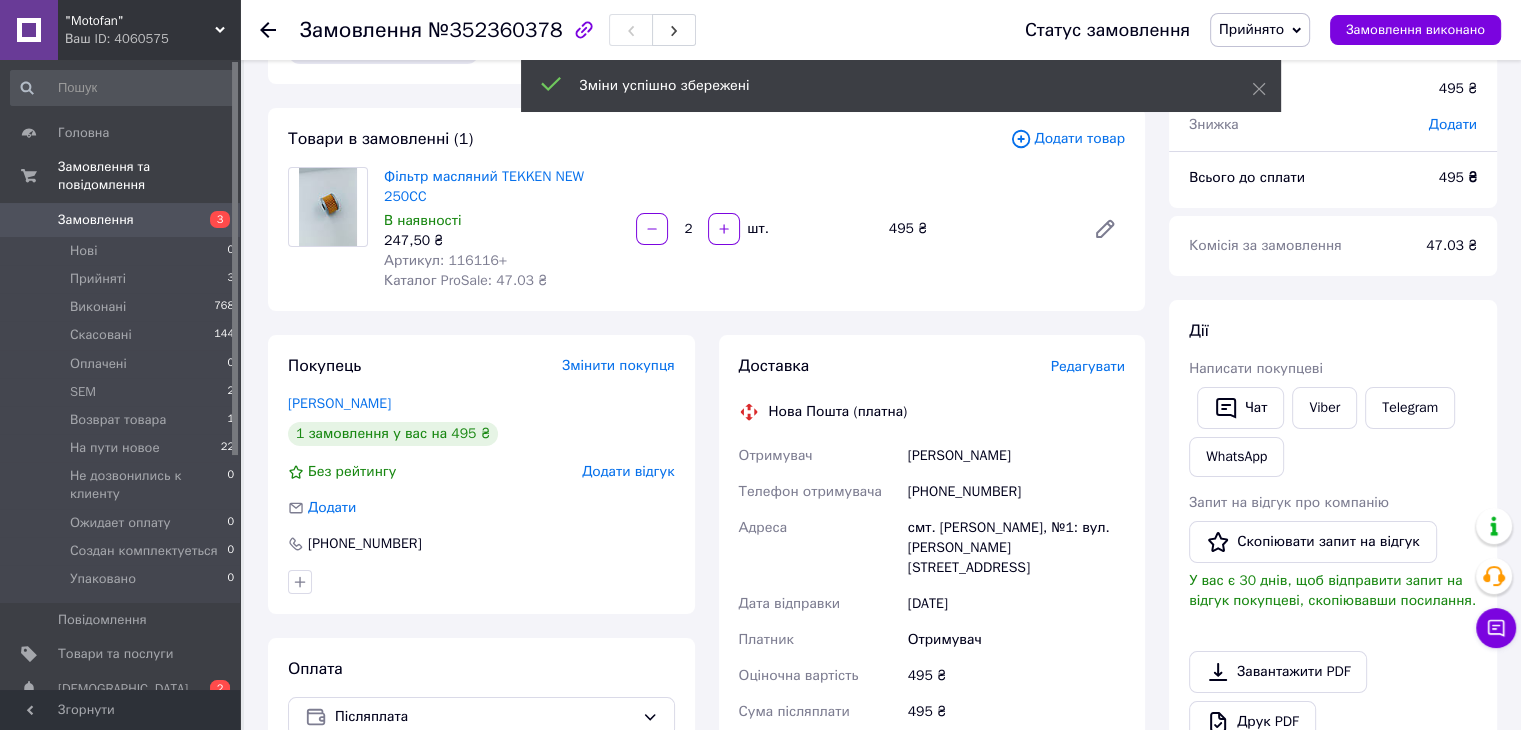 scroll, scrollTop: 564, scrollLeft: 0, axis: vertical 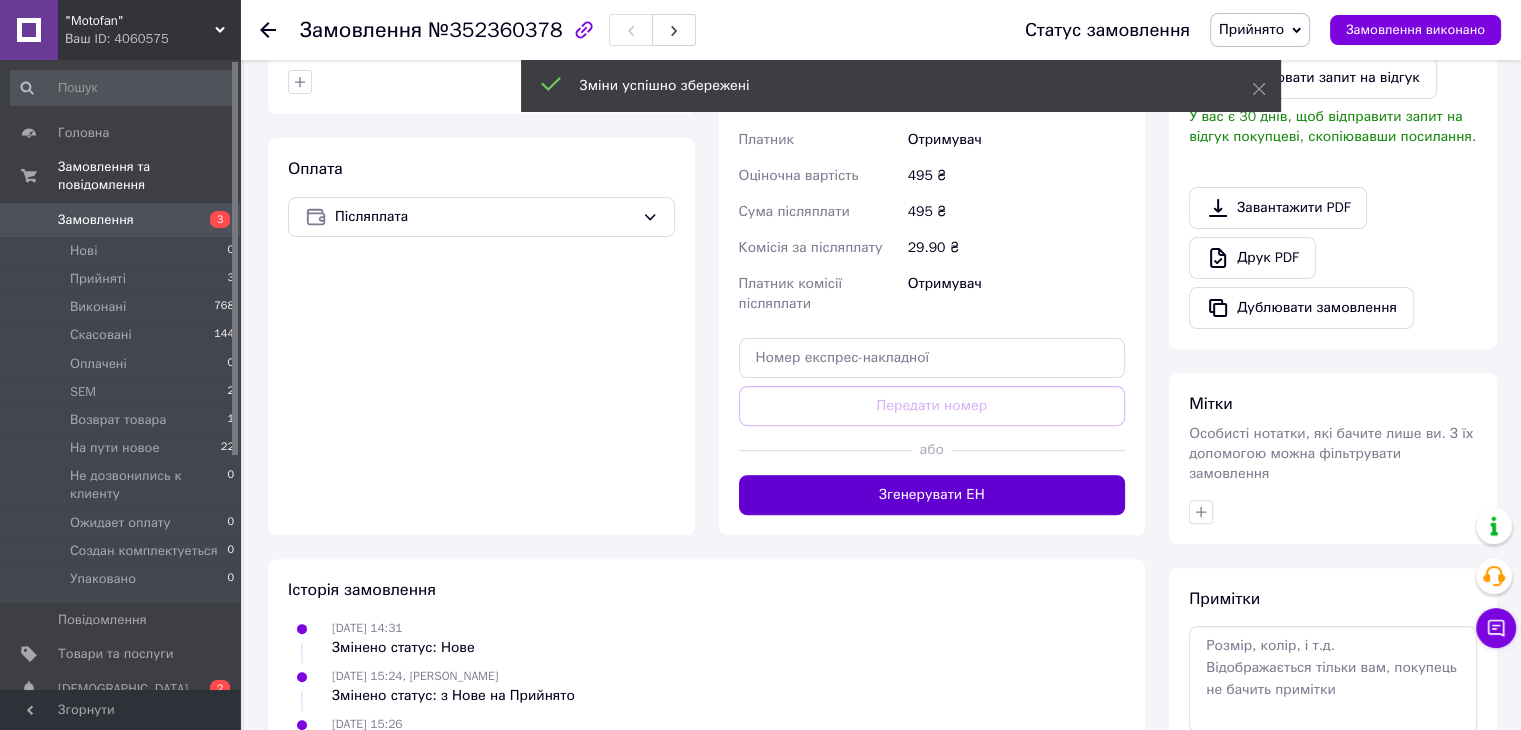 click on "Згенерувати ЕН" at bounding box center (932, 495) 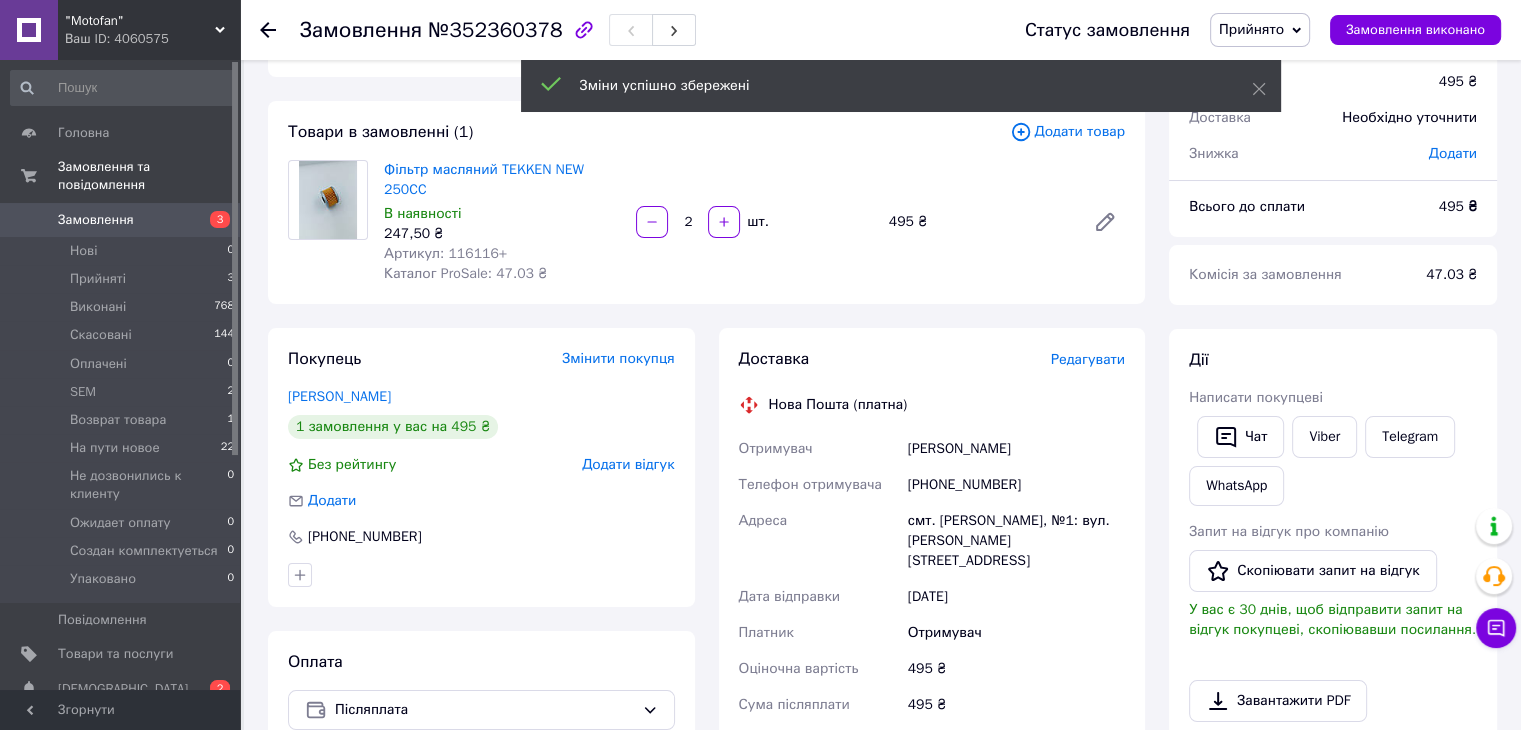 scroll, scrollTop: 64, scrollLeft: 0, axis: vertical 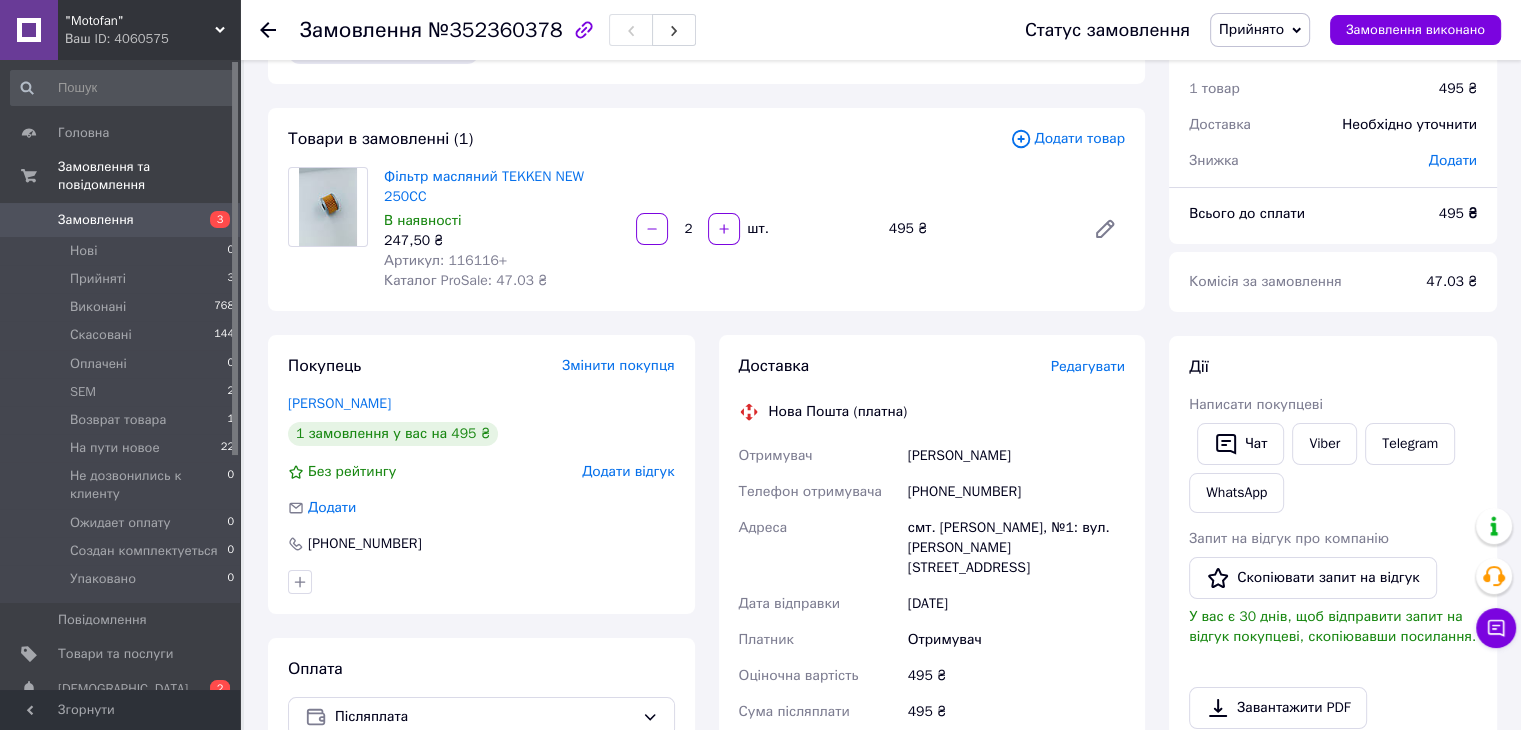 click on "Прийнято" at bounding box center [1260, 30] 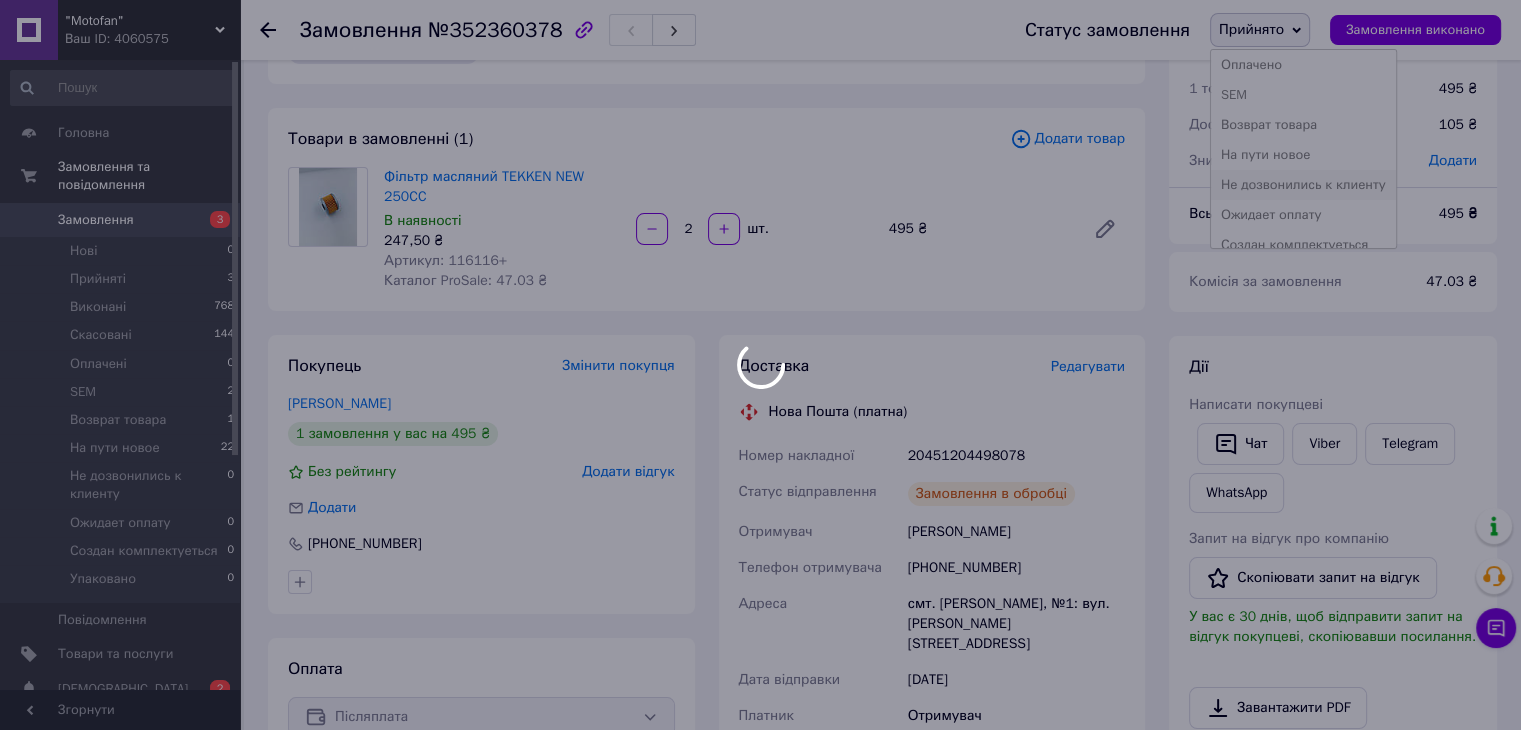 scroll, scrollTop: 112, scrollLeft: 0, axis: vertical 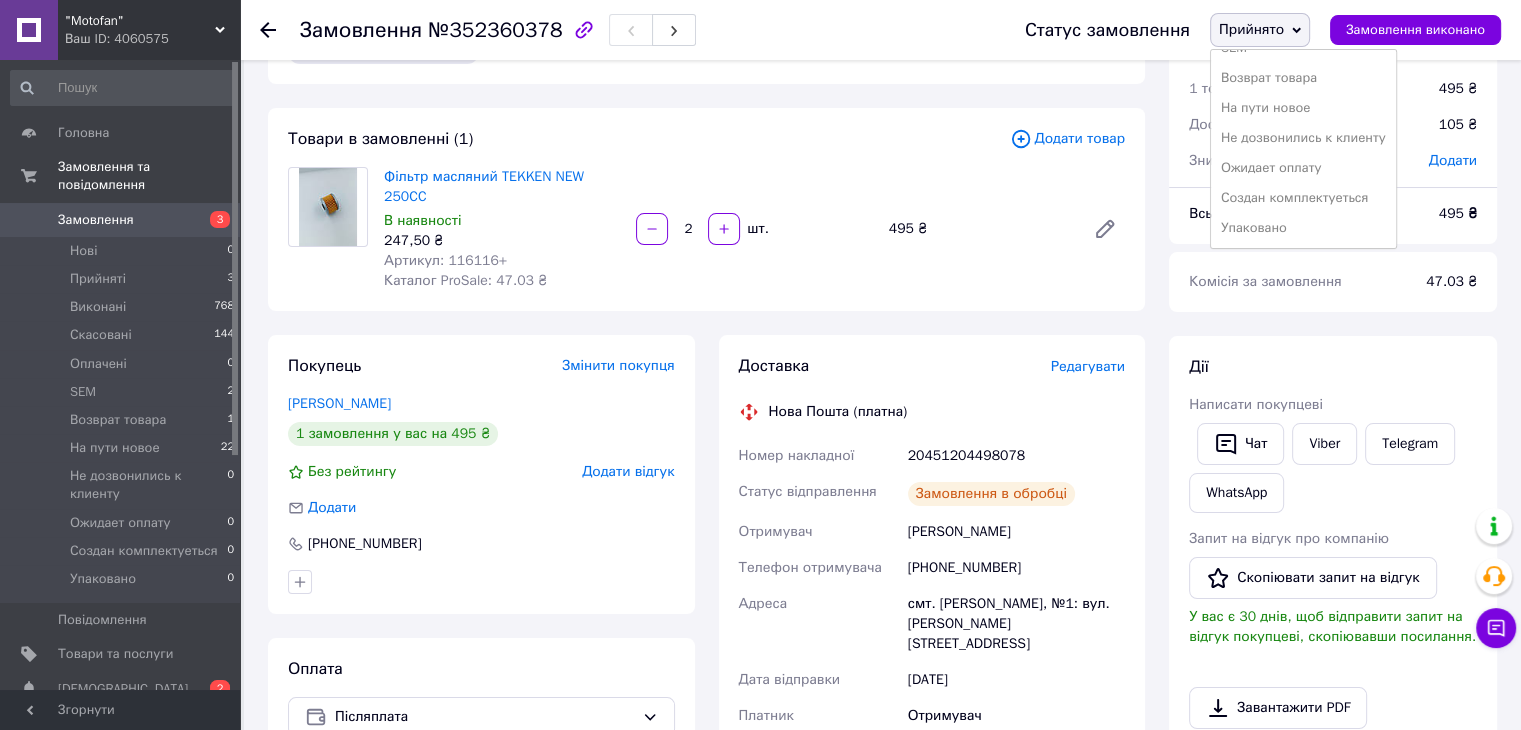 click on "Упаковано" at bounding box center [1303, 228] 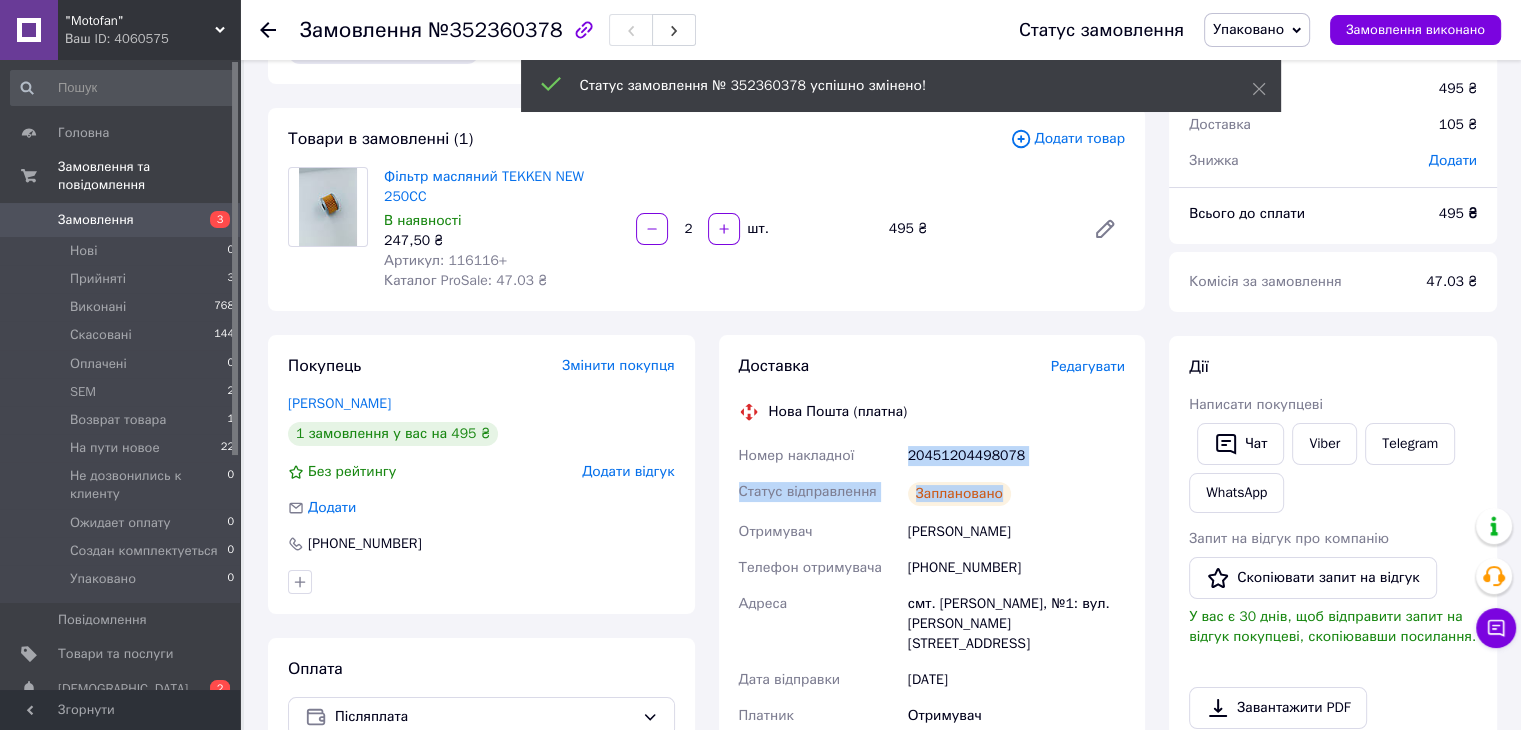 drag, startPoint x: 908, startPoint y: 461, endPoint x: 1003, endPoint y: 464, distance: 95.047356 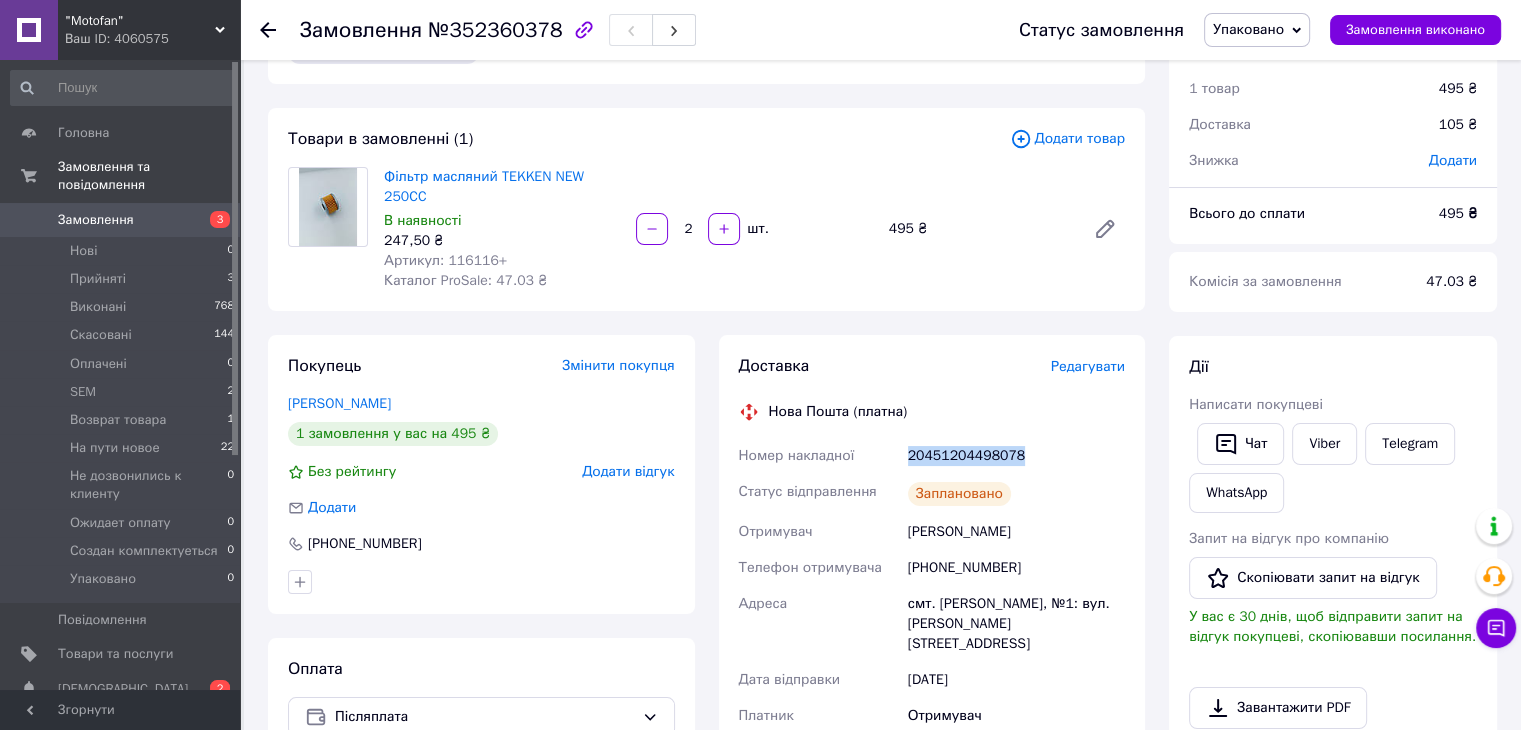 drag, startPoint x: 954, startPoint y: 453, endPoint x: 986, endPoint y: 456, distance: 32.140316 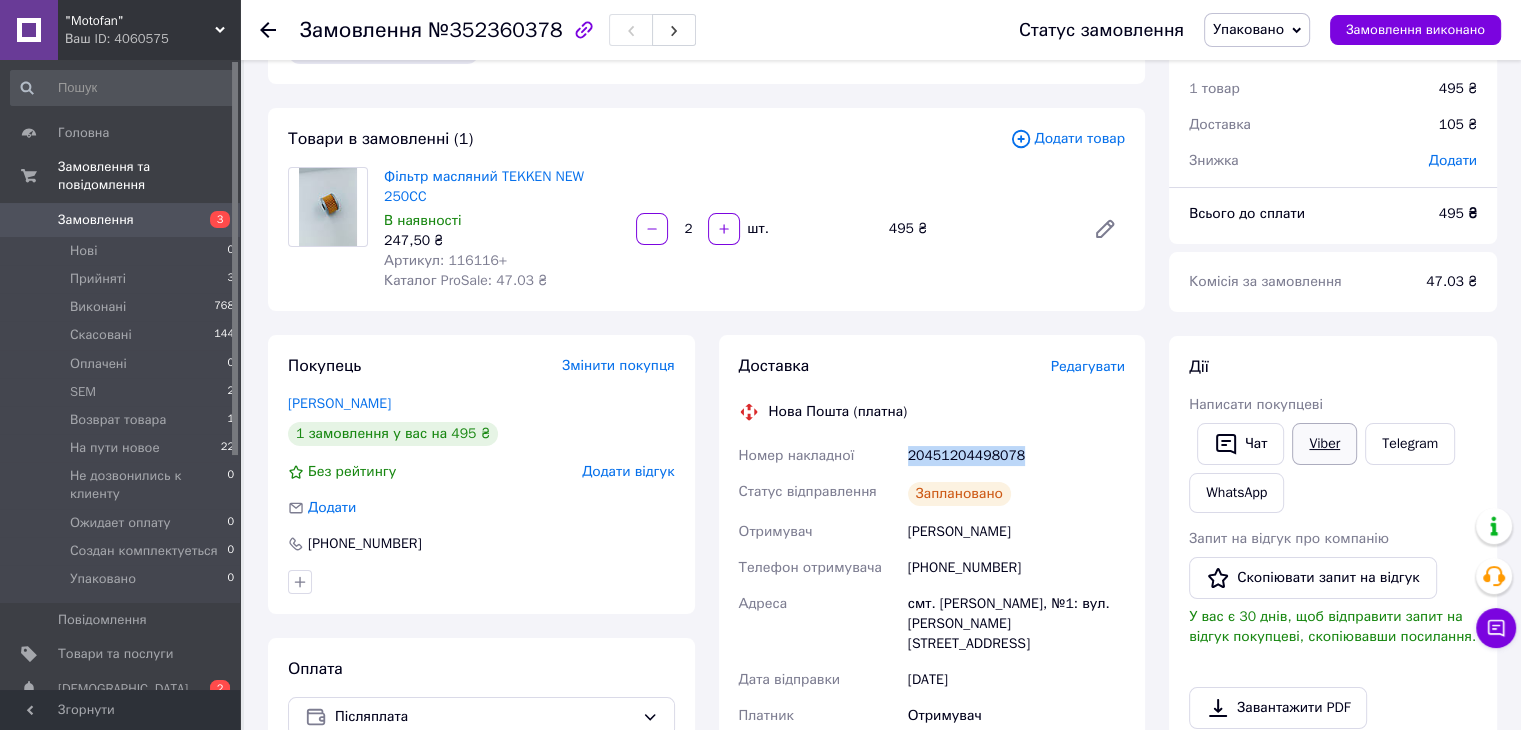 click on "Viber" at bounding box center [1324, 444] 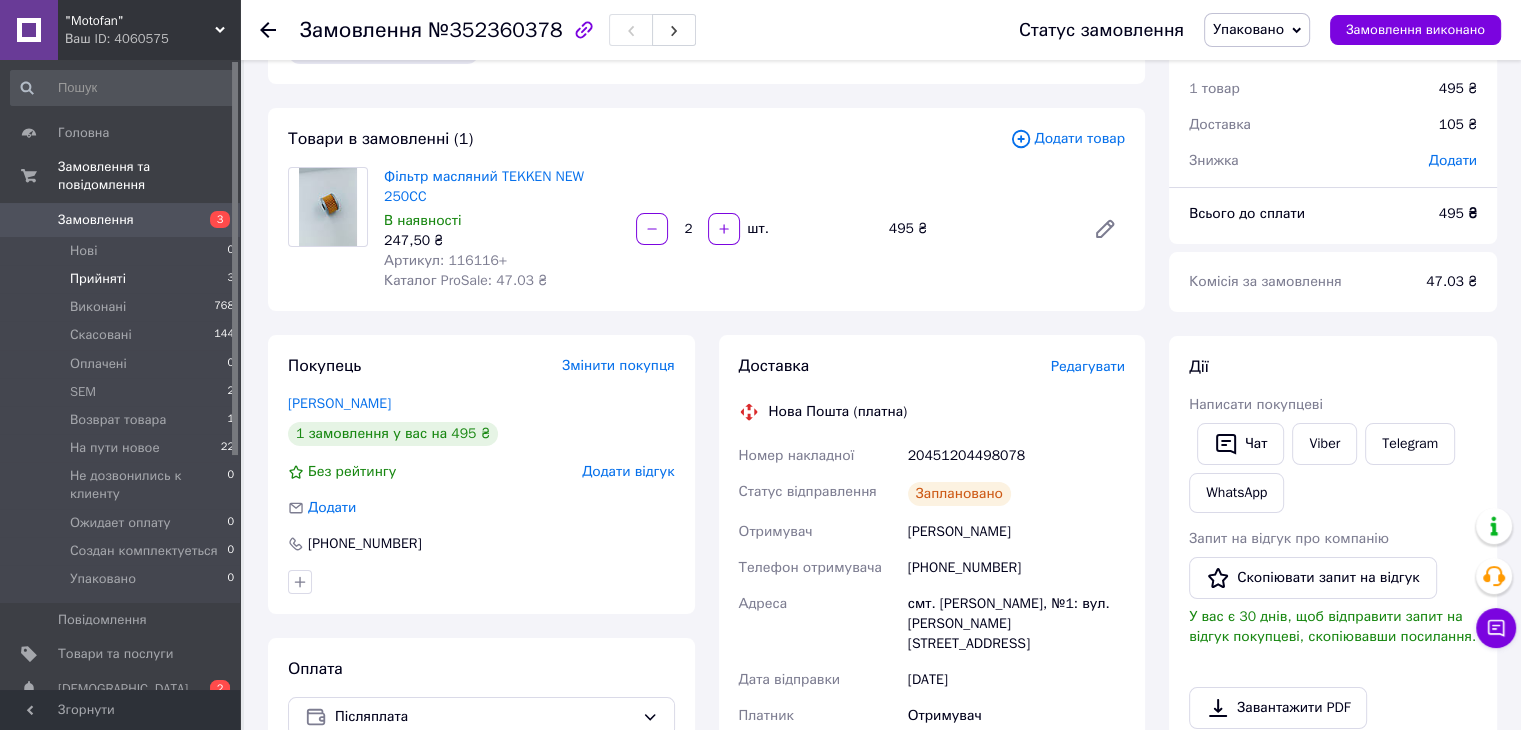 click on "Прийняті 3" at bounding box center [123, 279] 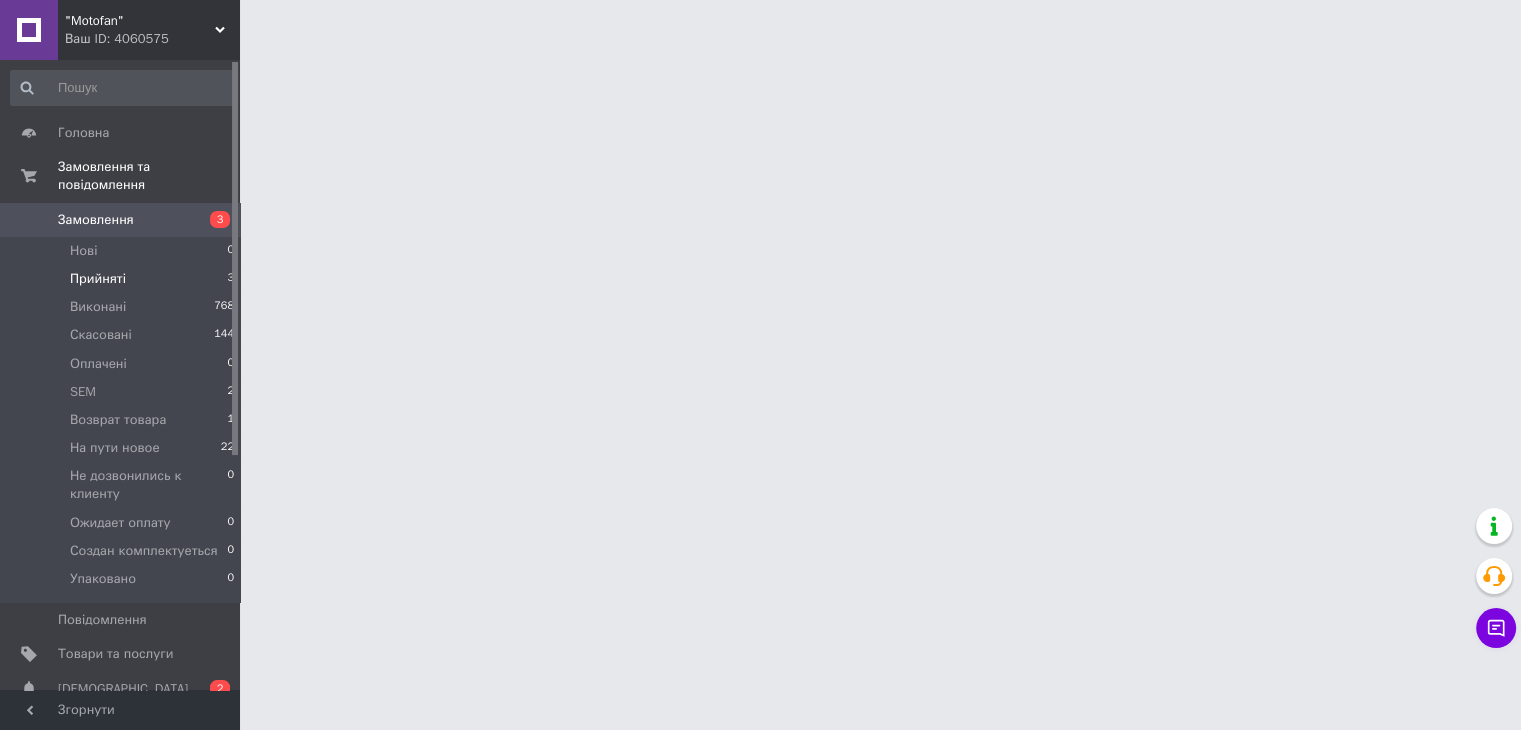 scroll, scrollTop: 0, scrollLeft: 0, axis: both 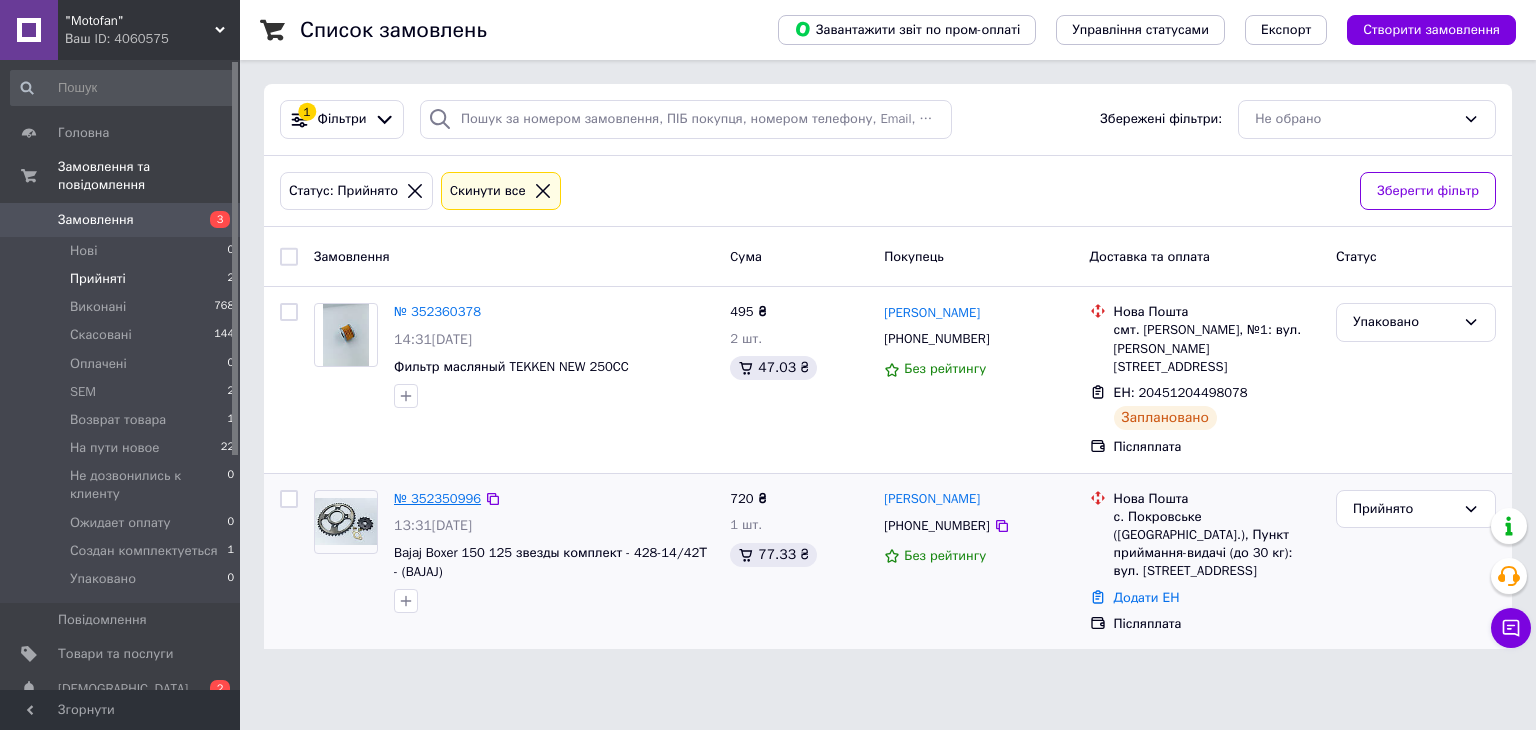 click on "№ 352350996" at bounding box center [437, 498] 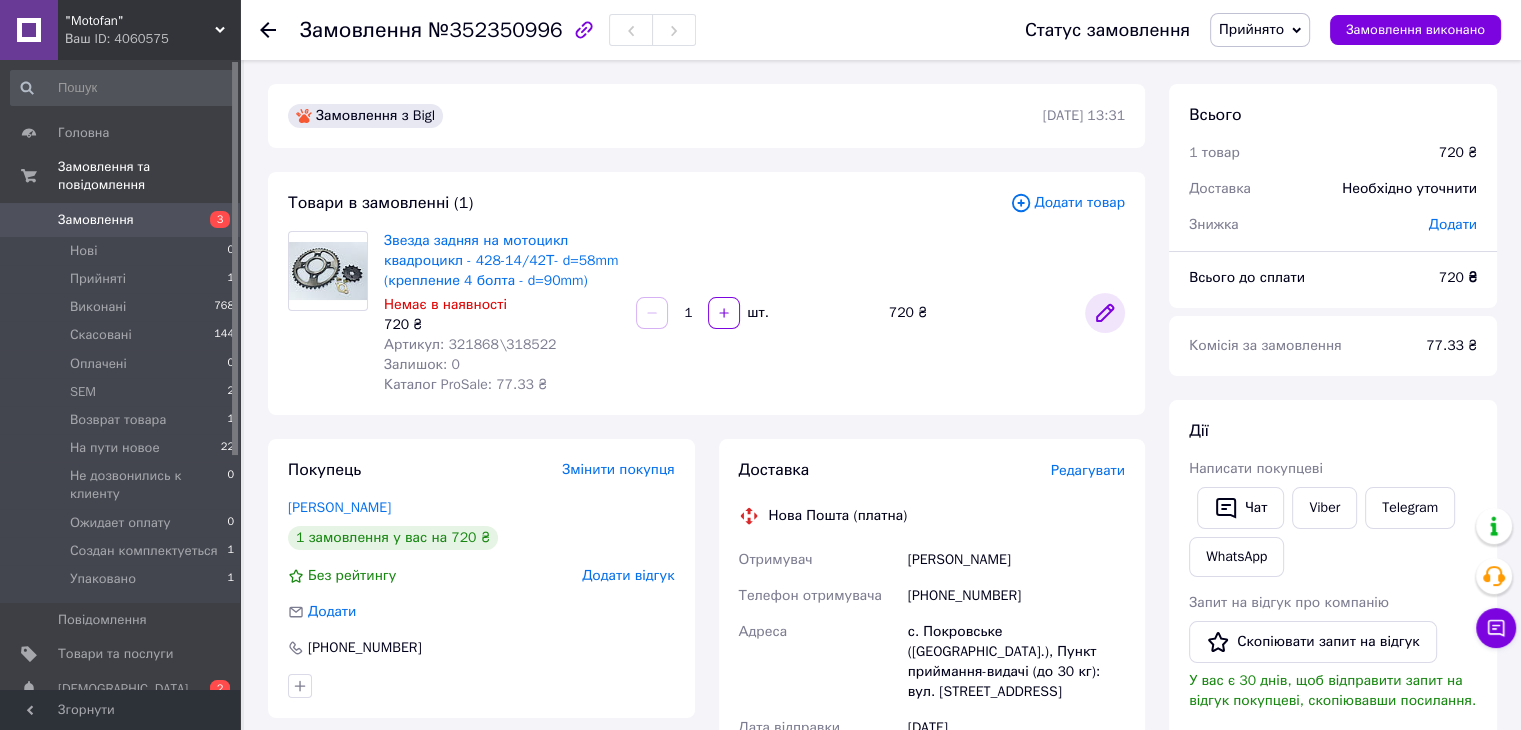 click at bounding box center (1105, 313) 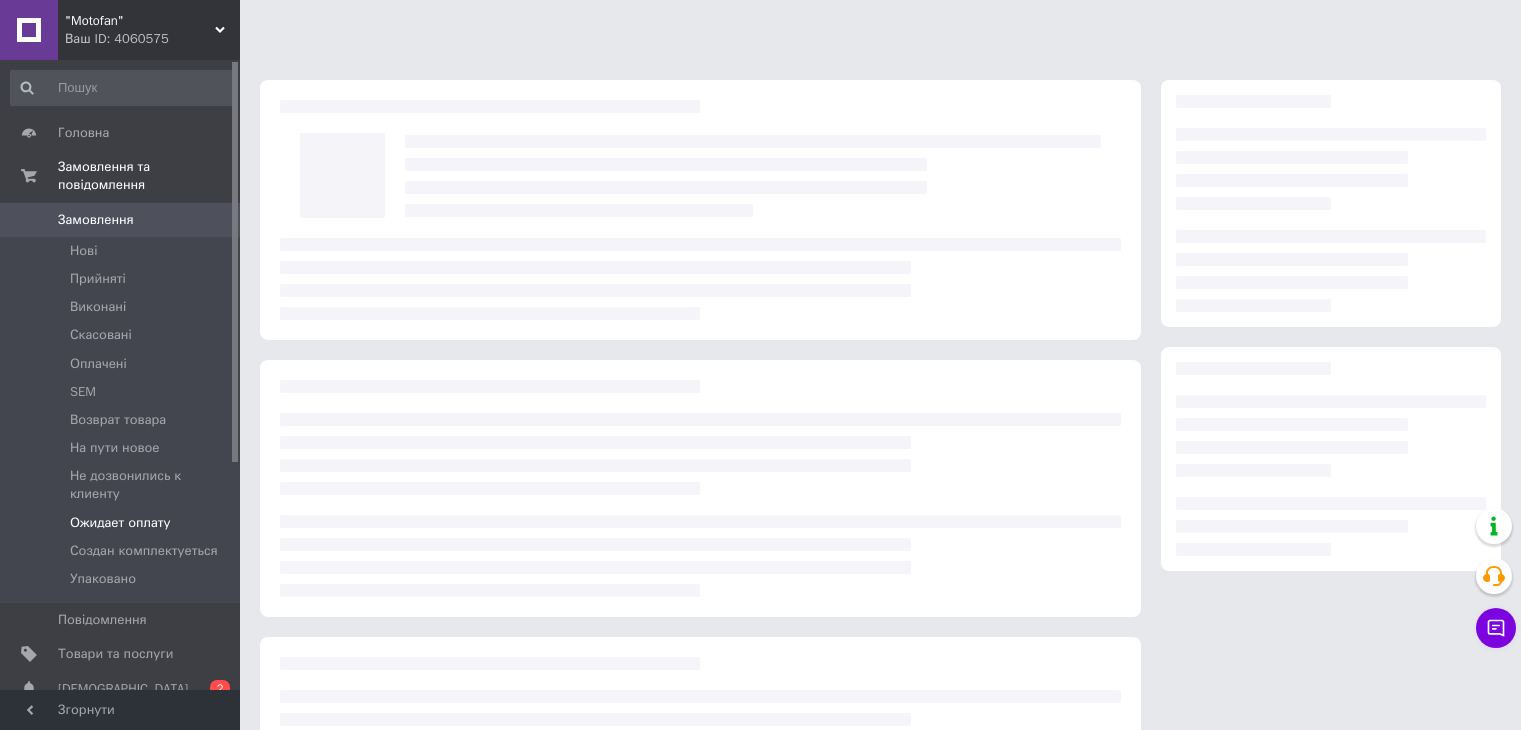 scroll, scrollTop: 0, scrollLeft: 0, axis: both 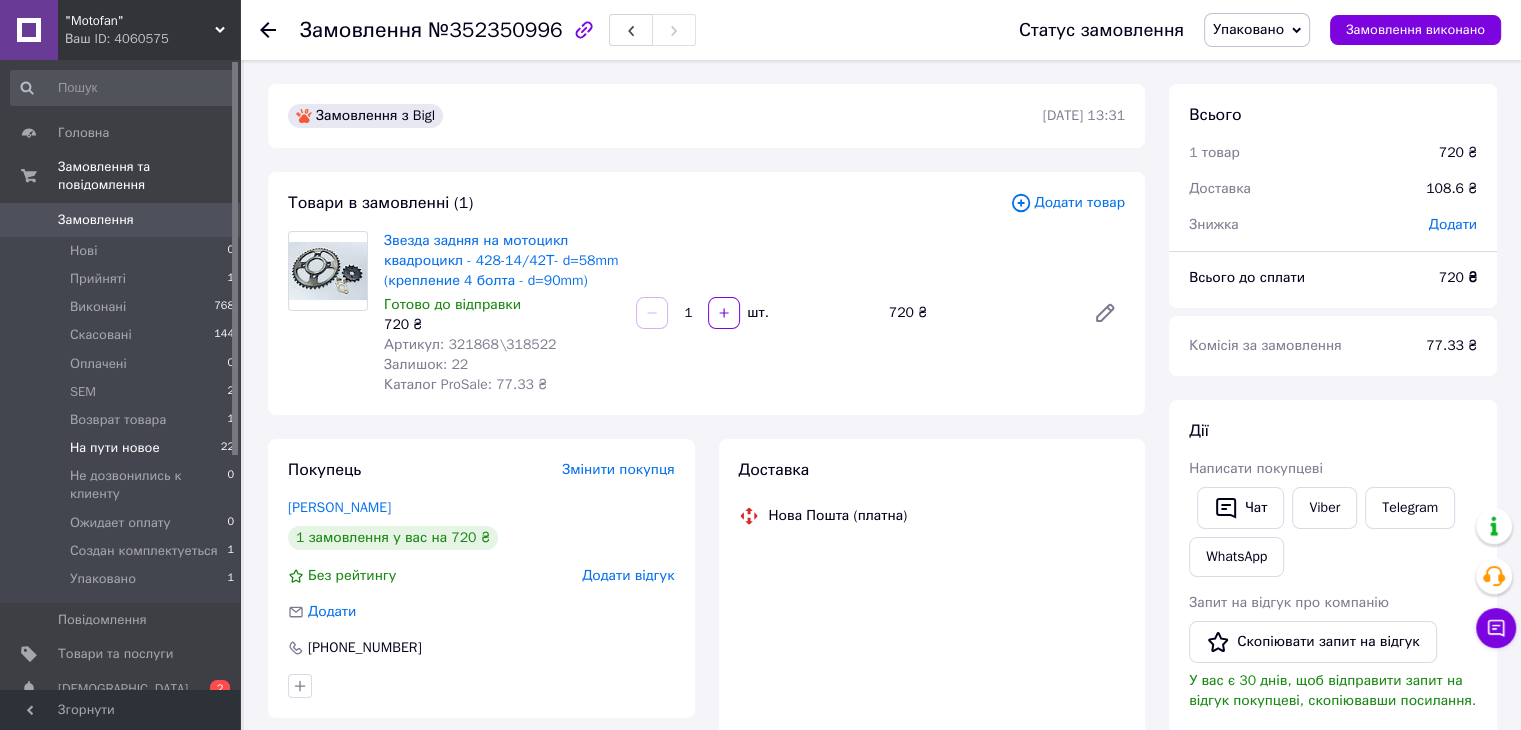 click on "На пути новое 22" at bounding box center [123, 448] 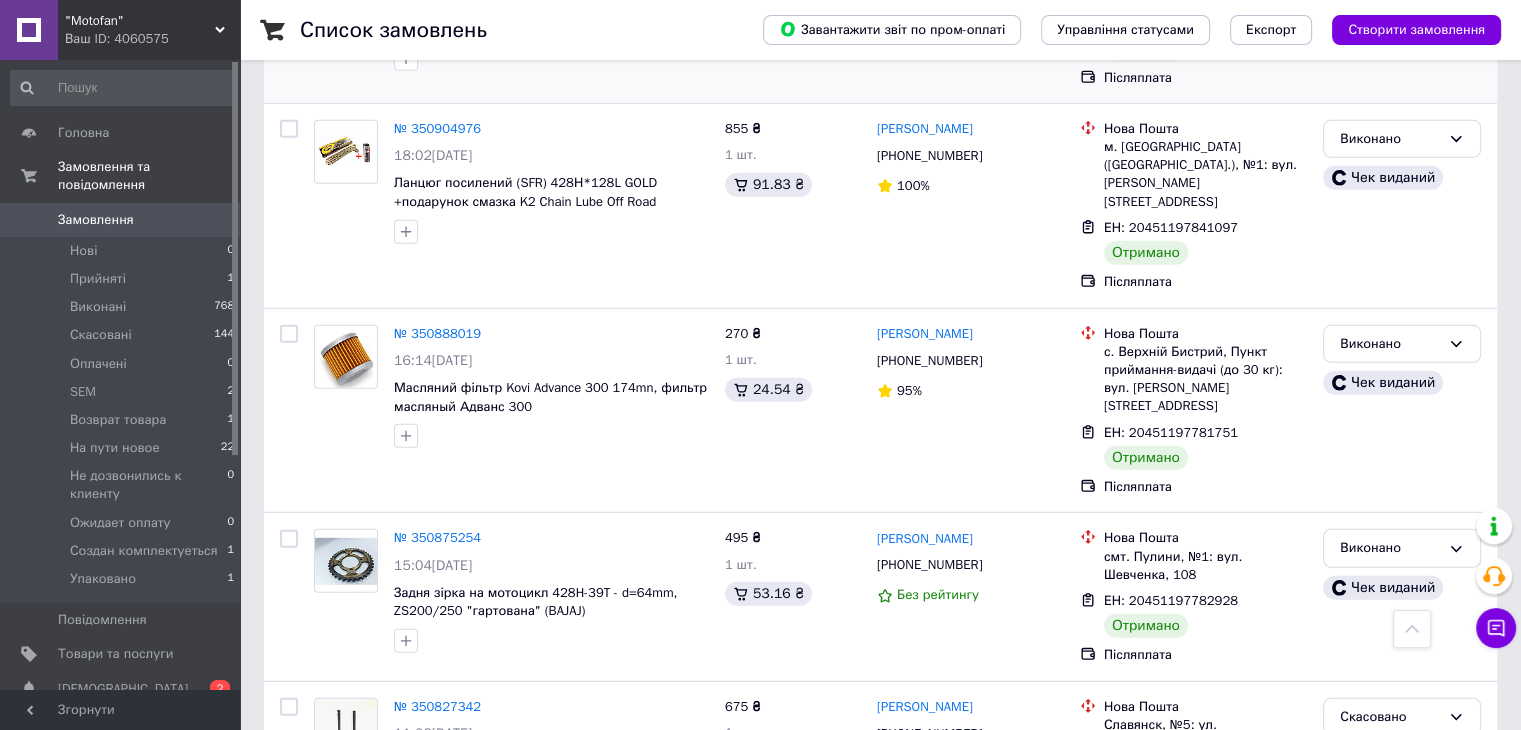scroll, scrollTop: 13400, scrollLeft: 0, axis: vertical 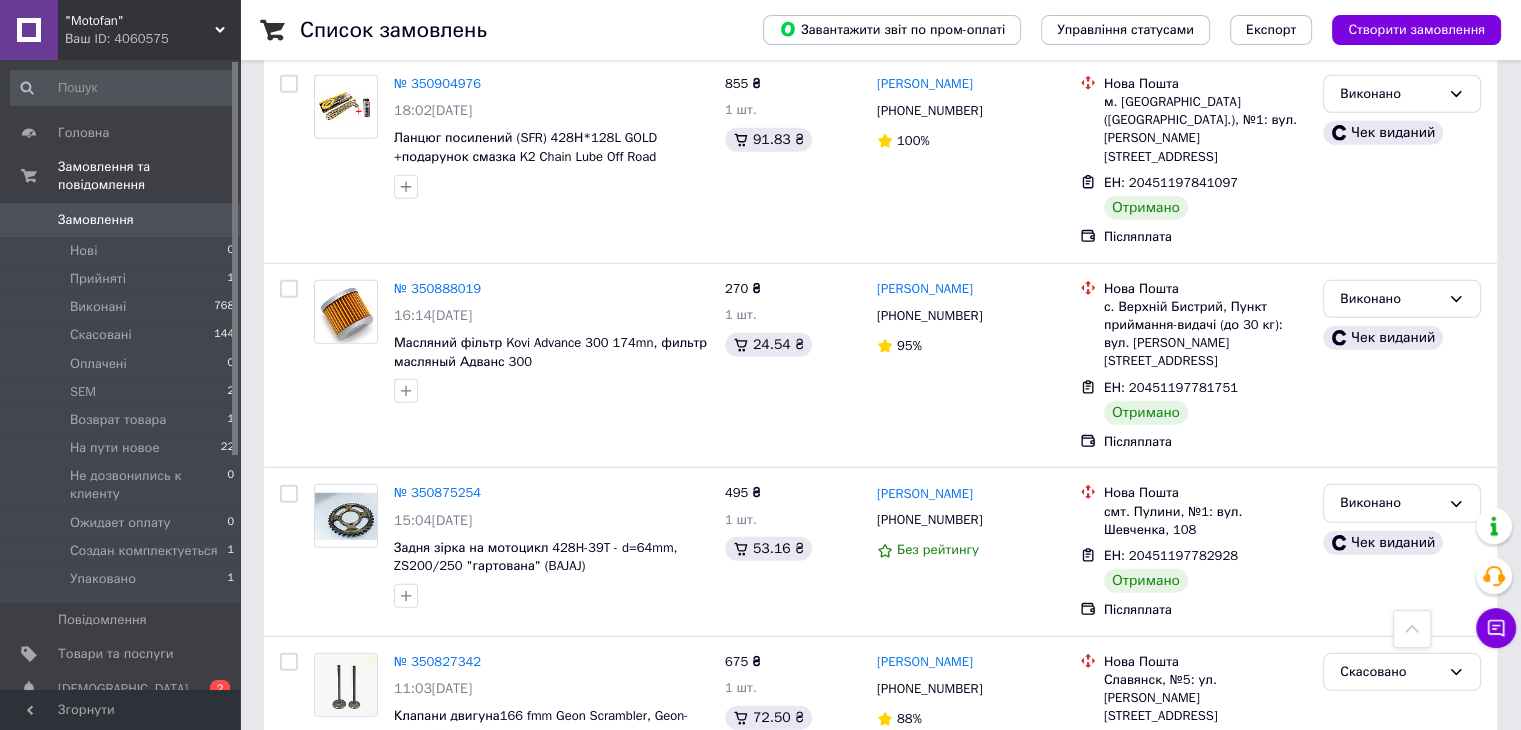 click on "Скасовано" at bounding box center [1390, 1033] 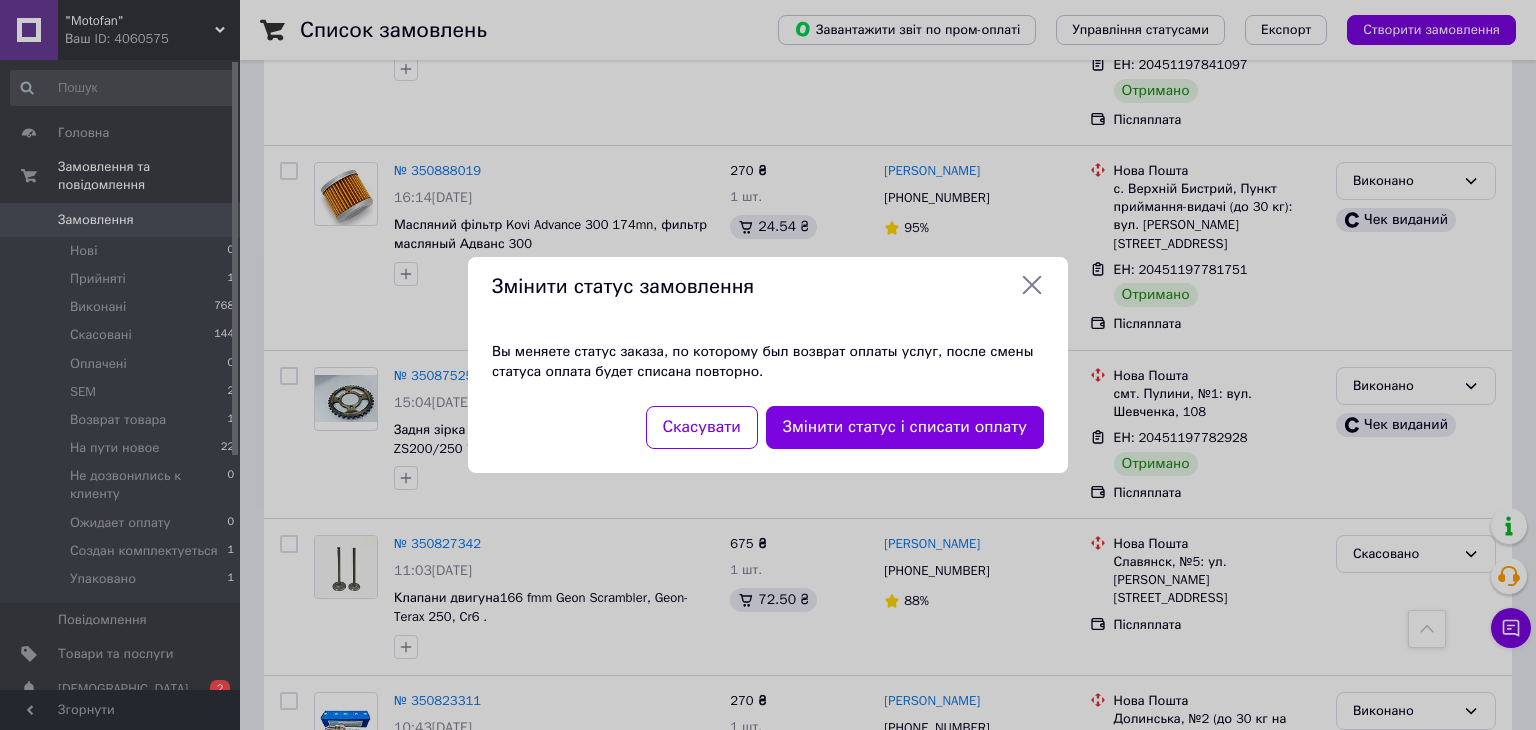 scroll, scrollTop: 13463, scrollLeft: 0, axis: vertical 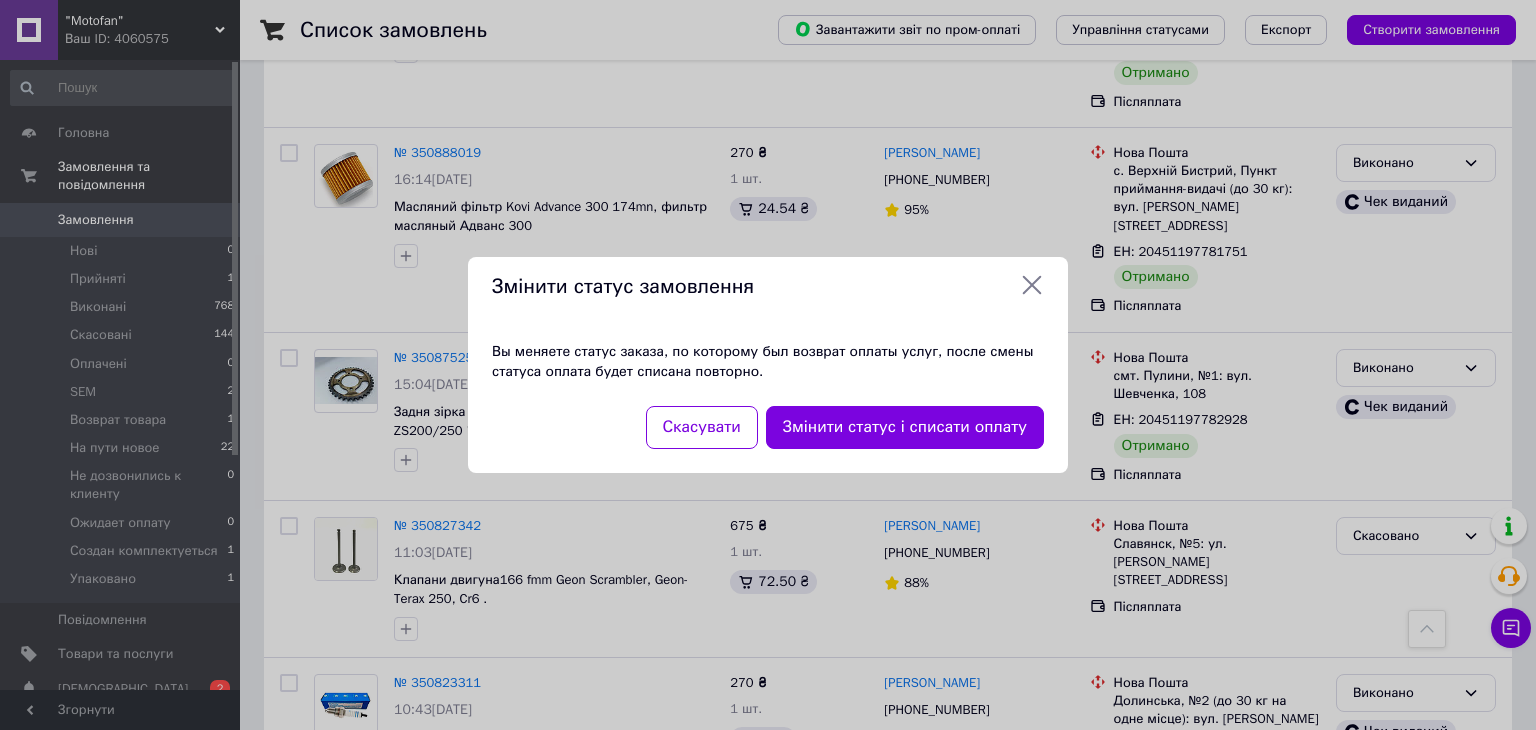 click 